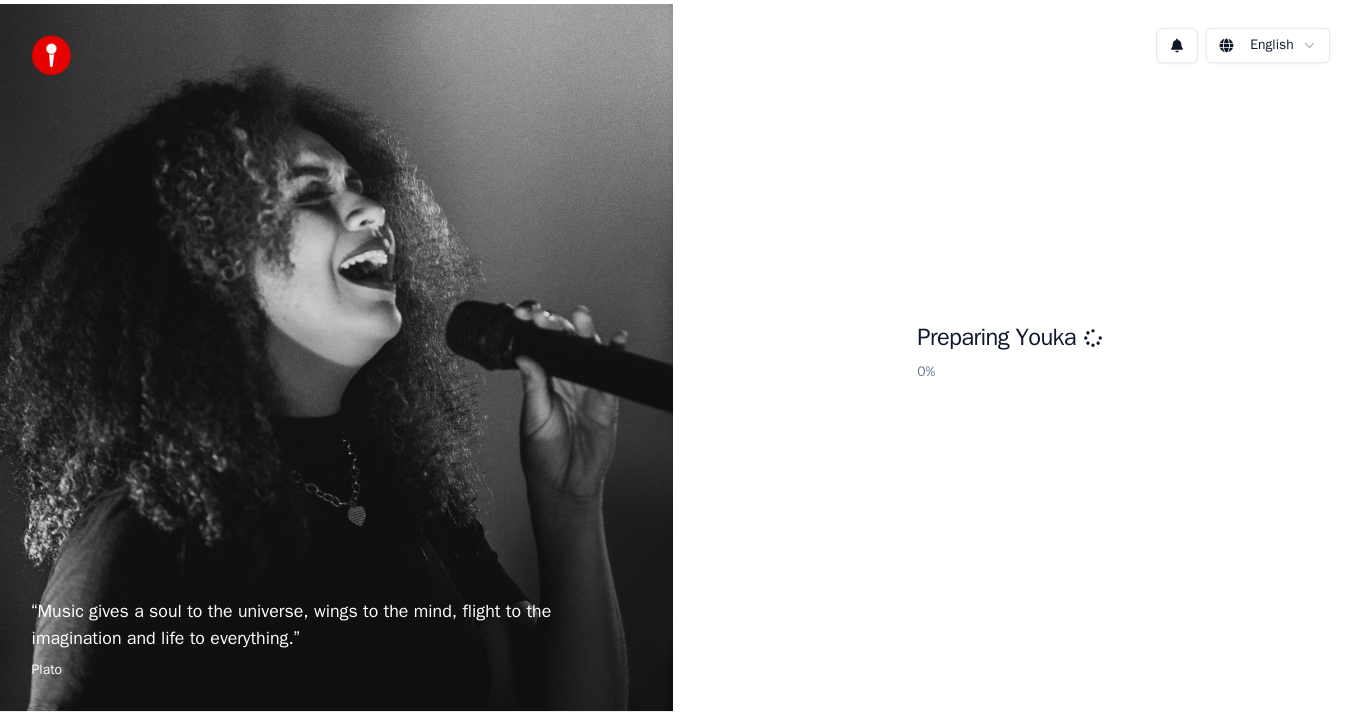 scroll, scrollTop: 0, scrollLeft: 0, axis: both 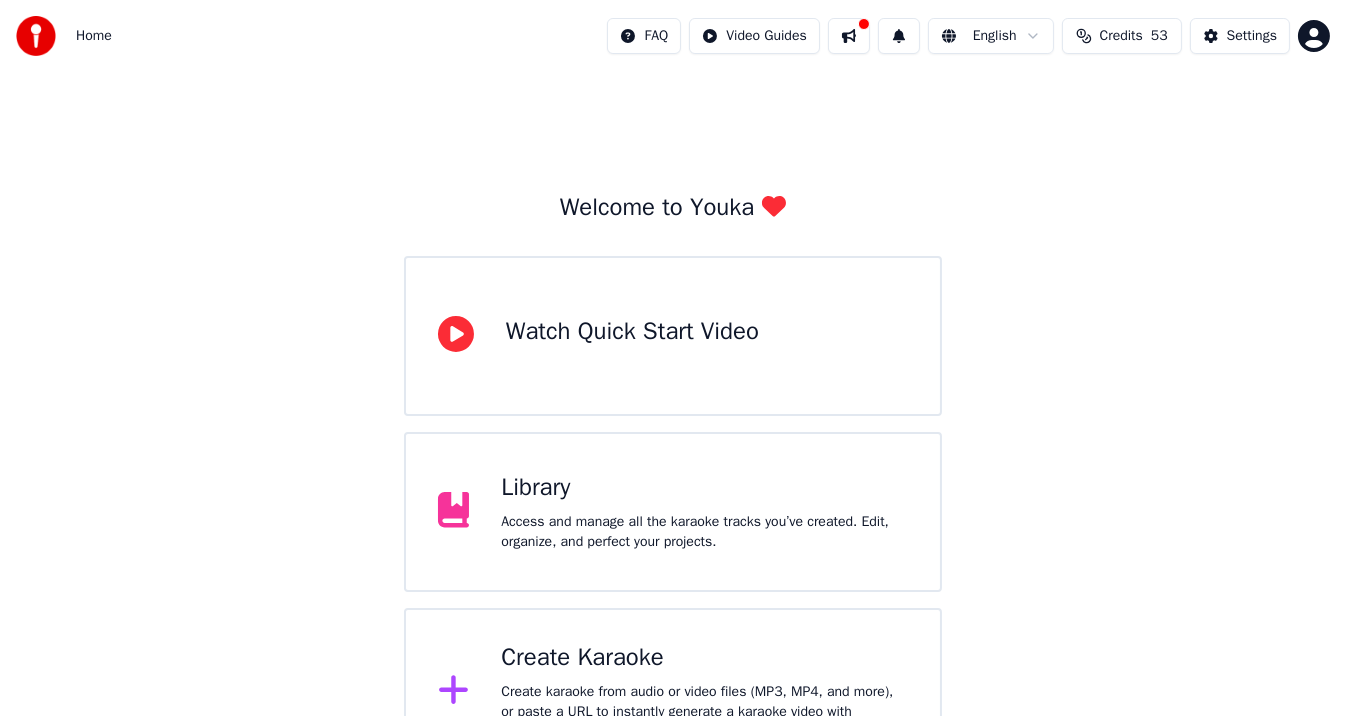 click on "Access and manage all the karaoke tracks you’ve created. Edit, organize, and perfect your projects." at bounding box center (704, 532) 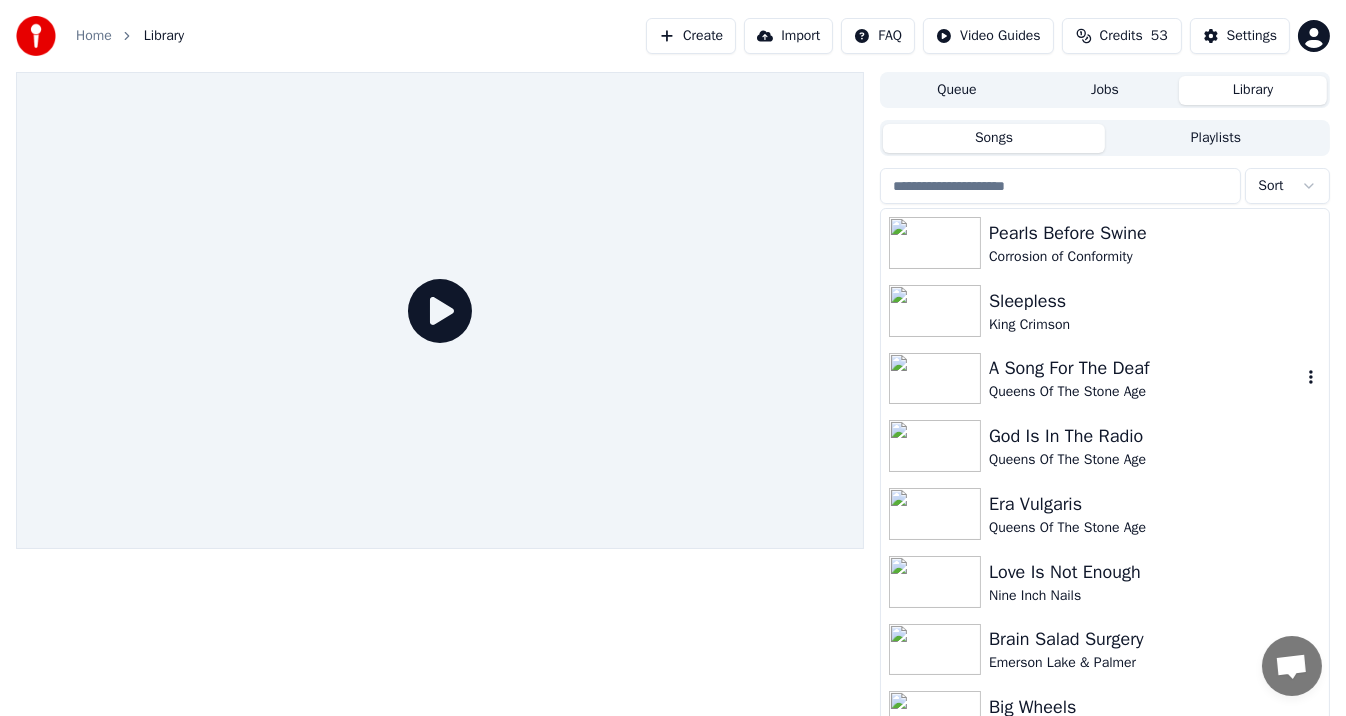 click on "A Song For The Deaf" at bounding box center [1145, 368] 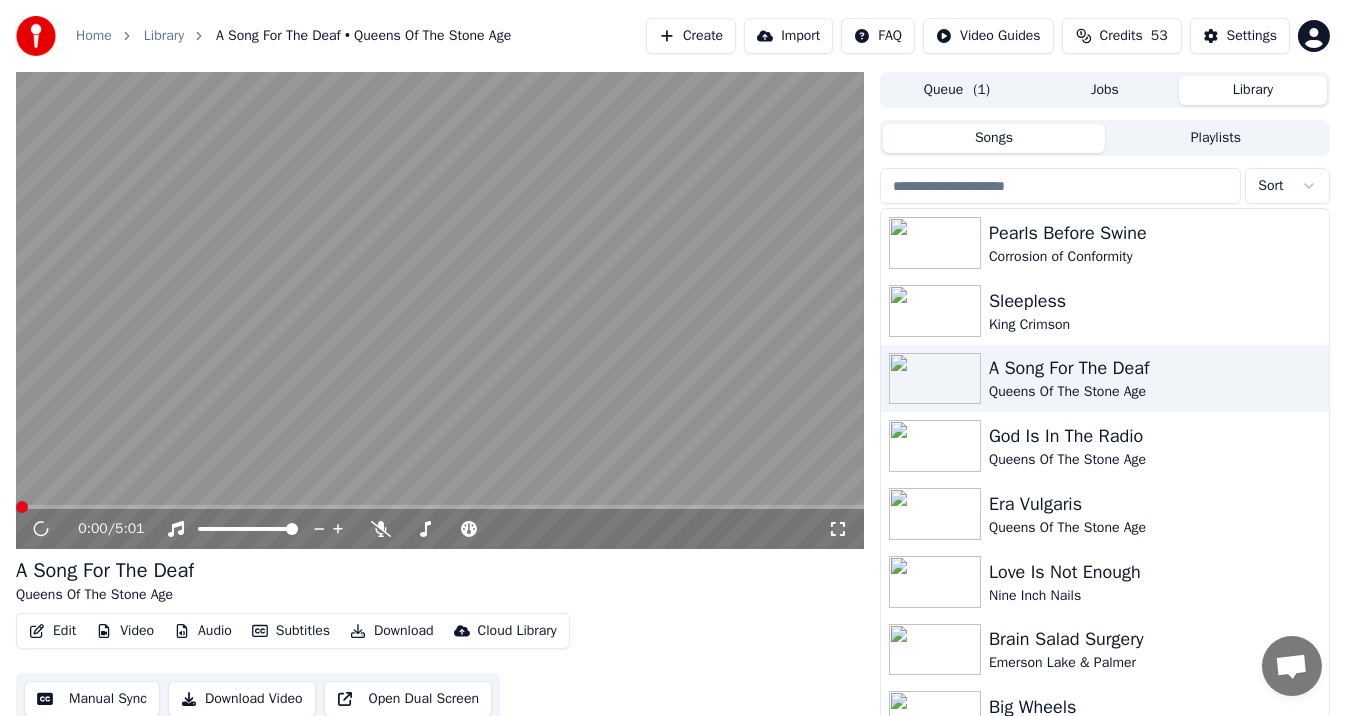 click at bounding box center [440, 310] 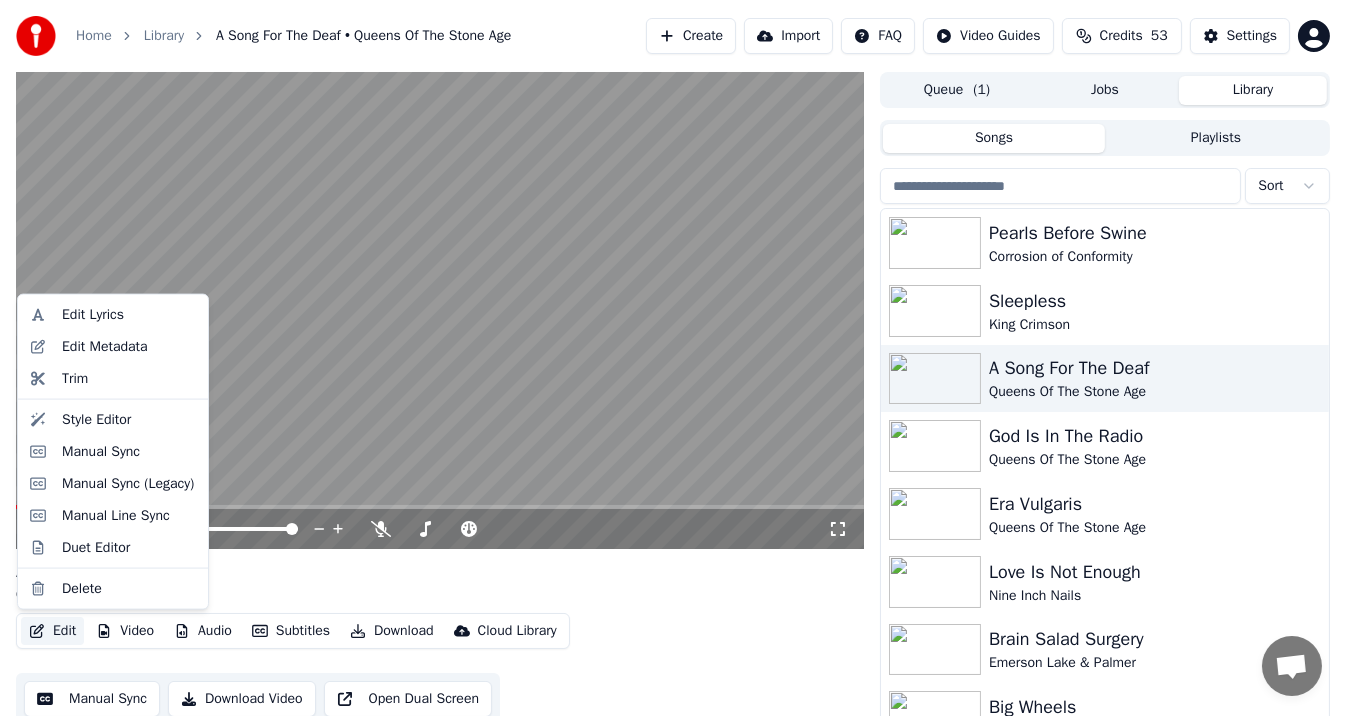 click on "Edit" at bounding box center [52, 631] 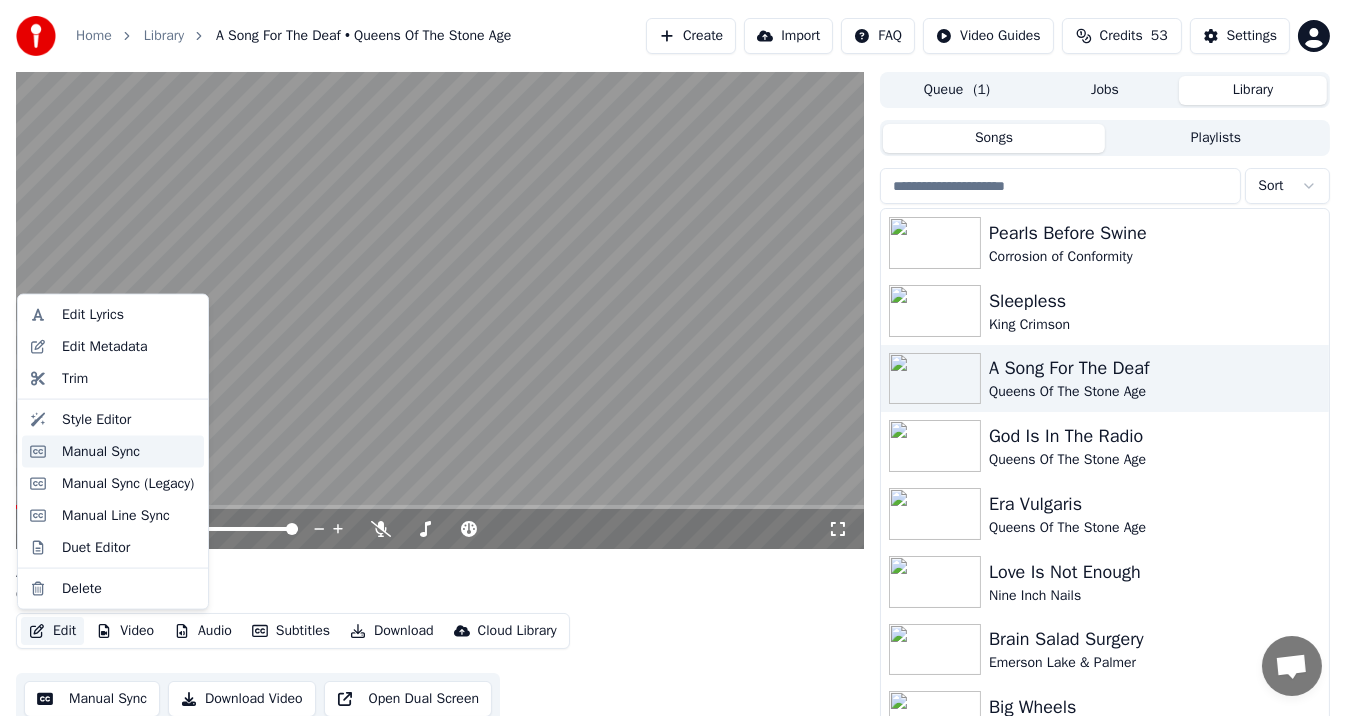 click on "Manual Sync" at bounding box center [101, 452] 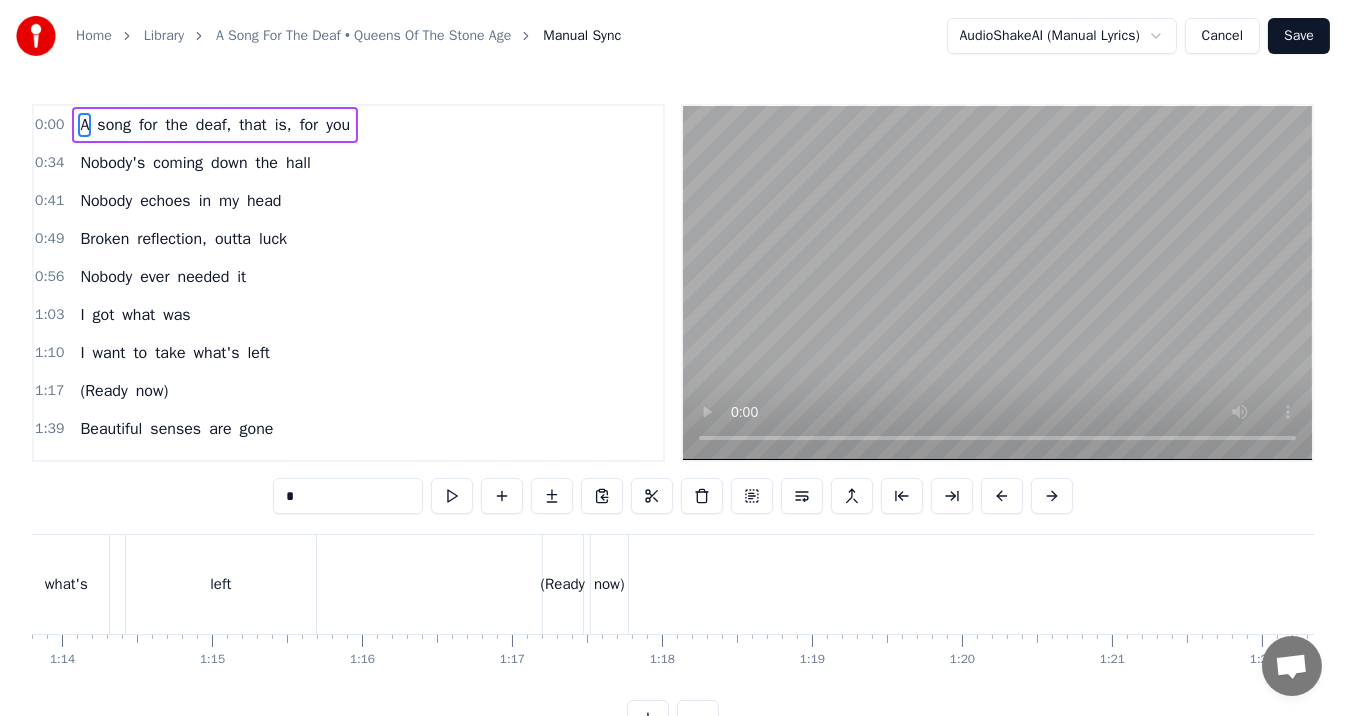 scroll, scrollTop: 0, scrollLeft: 11071, axis: horizontal 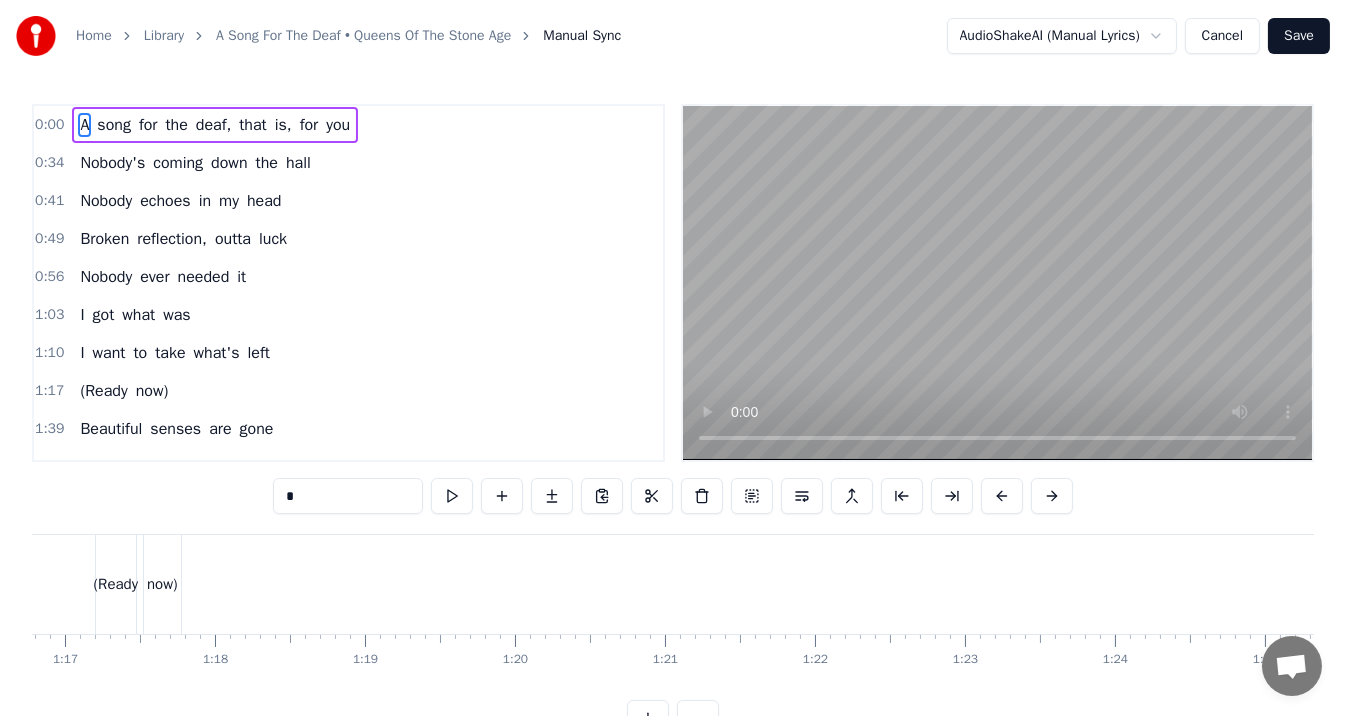 click on "now)" at bounding box center (162, 584) 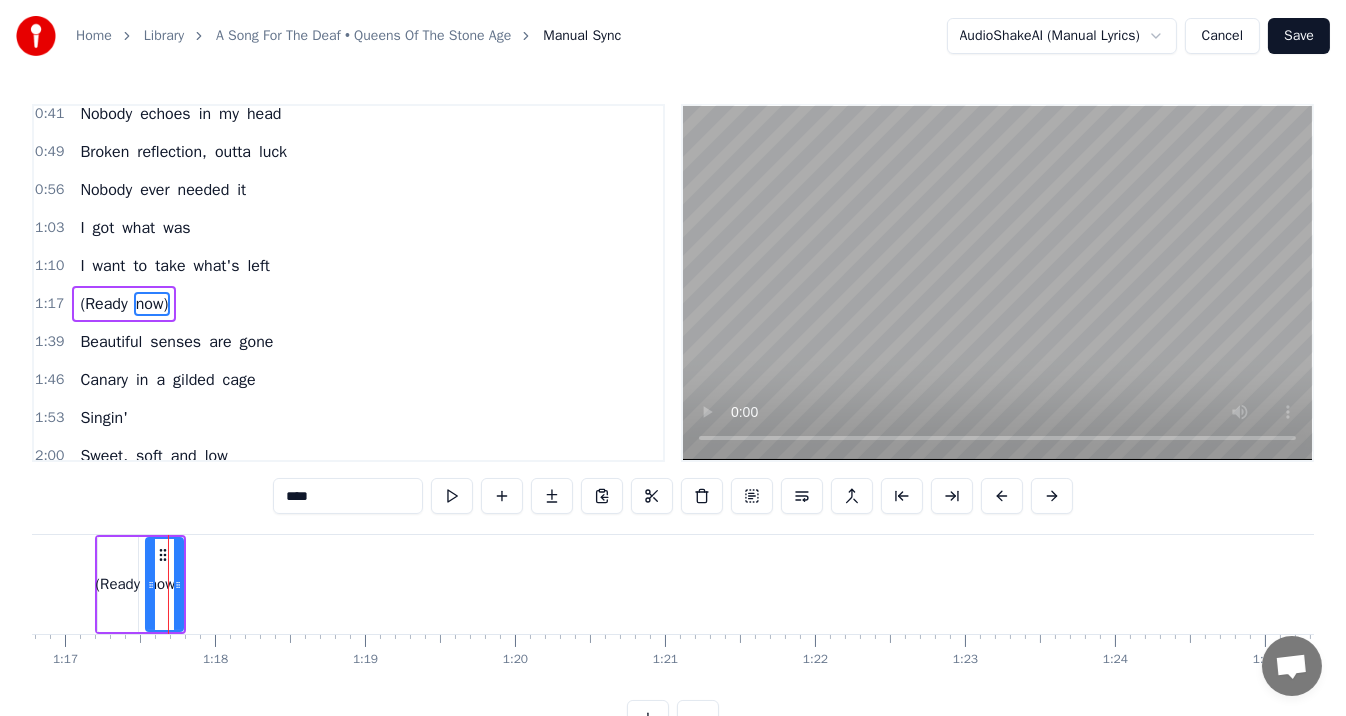 scroll, scrollTop: 93, scrollLeft: 0, axis: vertical 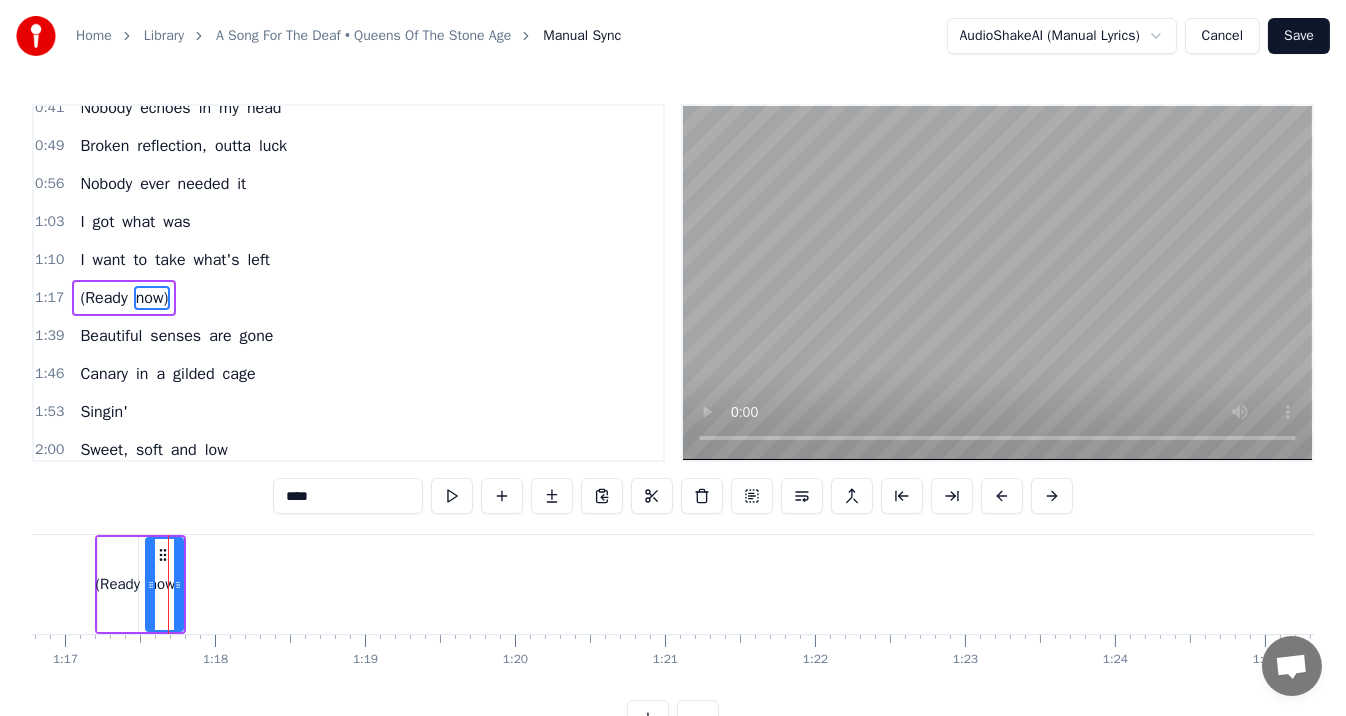 click on "Beautiful senses are gone" at bounding box center [176, 336] 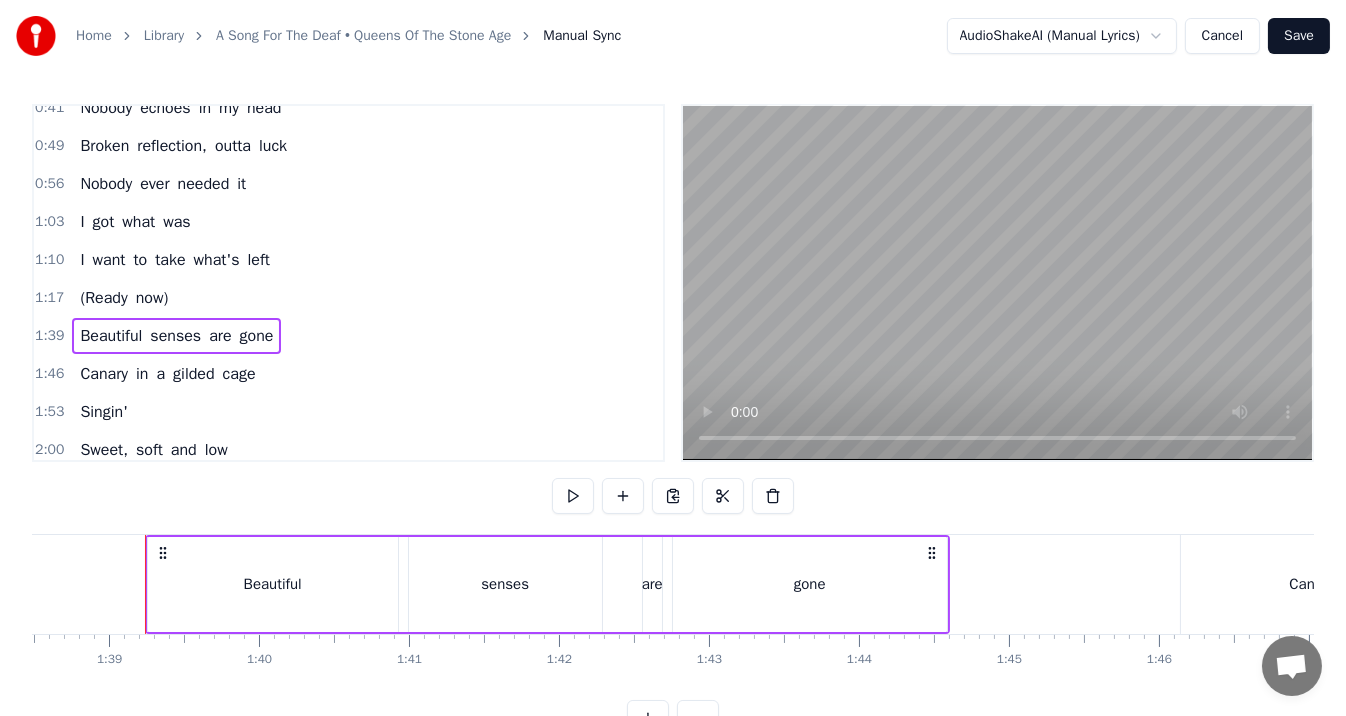 scroll, scrollTop: 0, scrollLeft: 14785, axis: horizontal 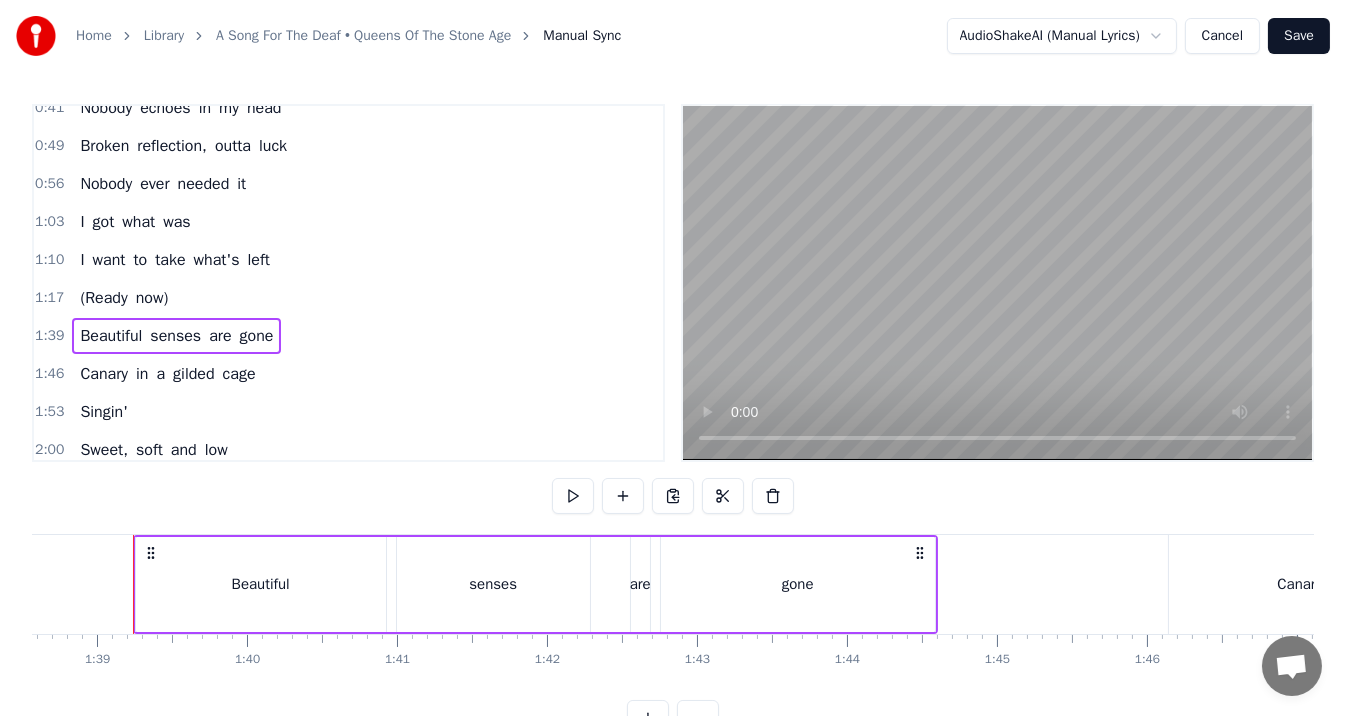 click on "Canary in a gilded cage" at bounding box center [167, 374] 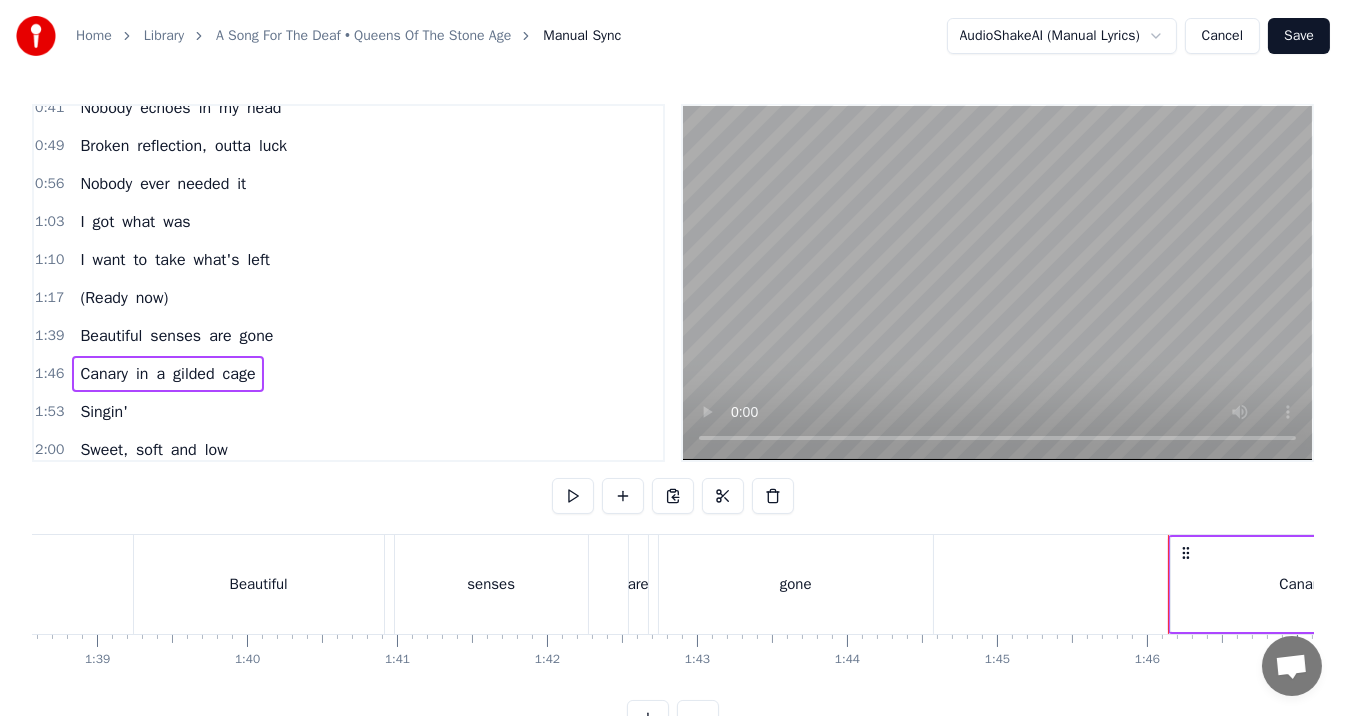 click on "Canary in a gilded cage" at bounding box center (167, 374) 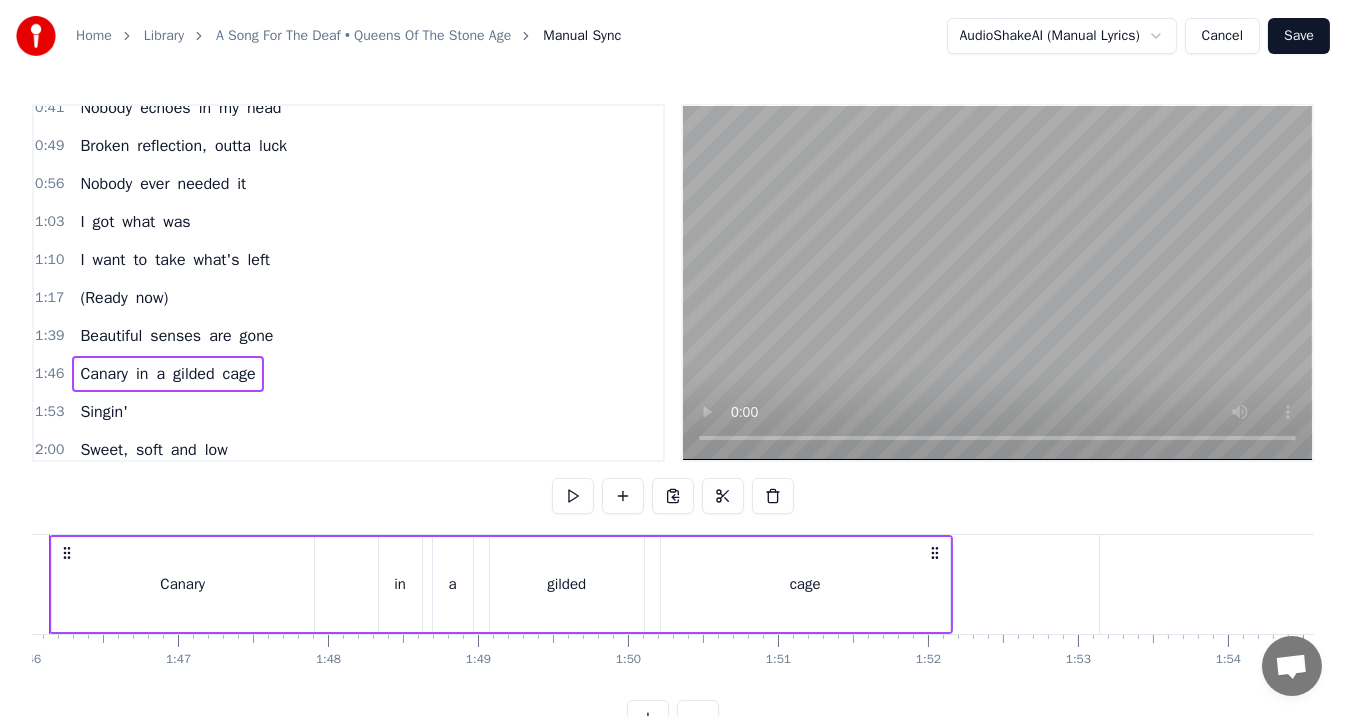 scroll, scrollTop: 0, scrollLeft: 15801, axis: horizontal 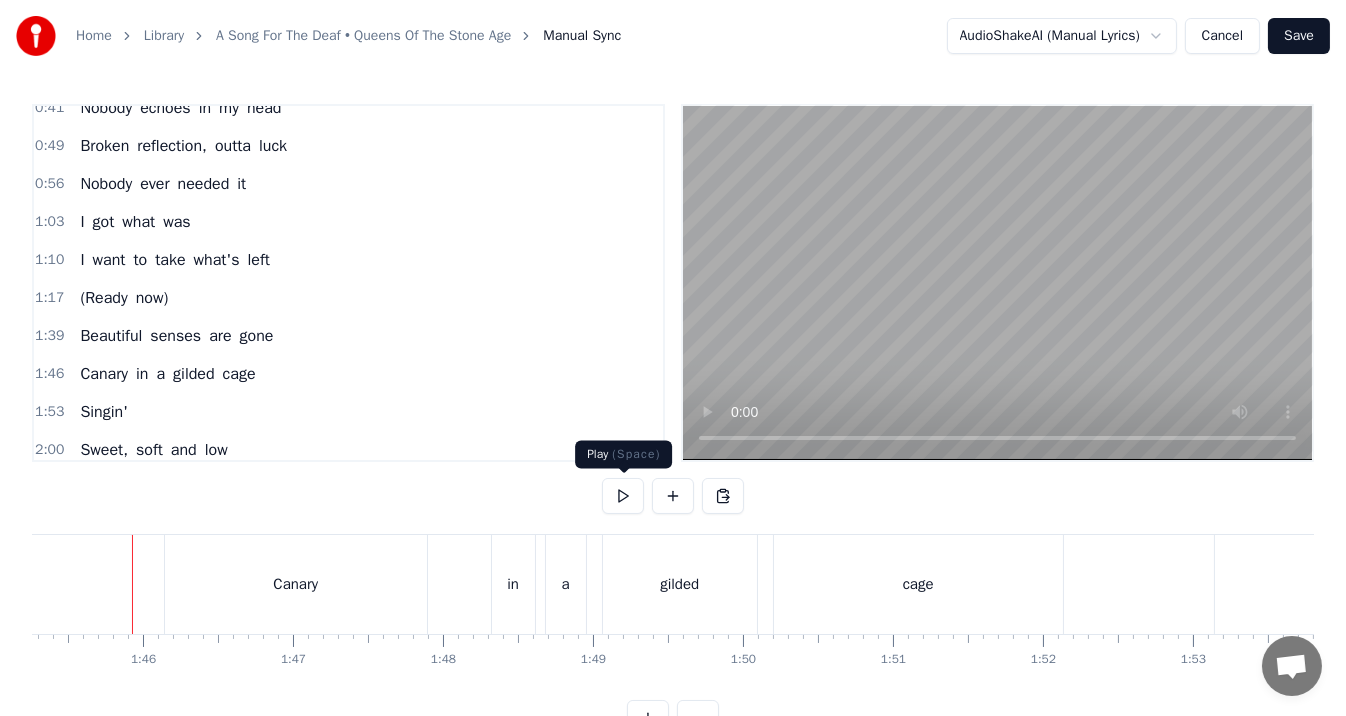 click at bounding box center (623, 496) 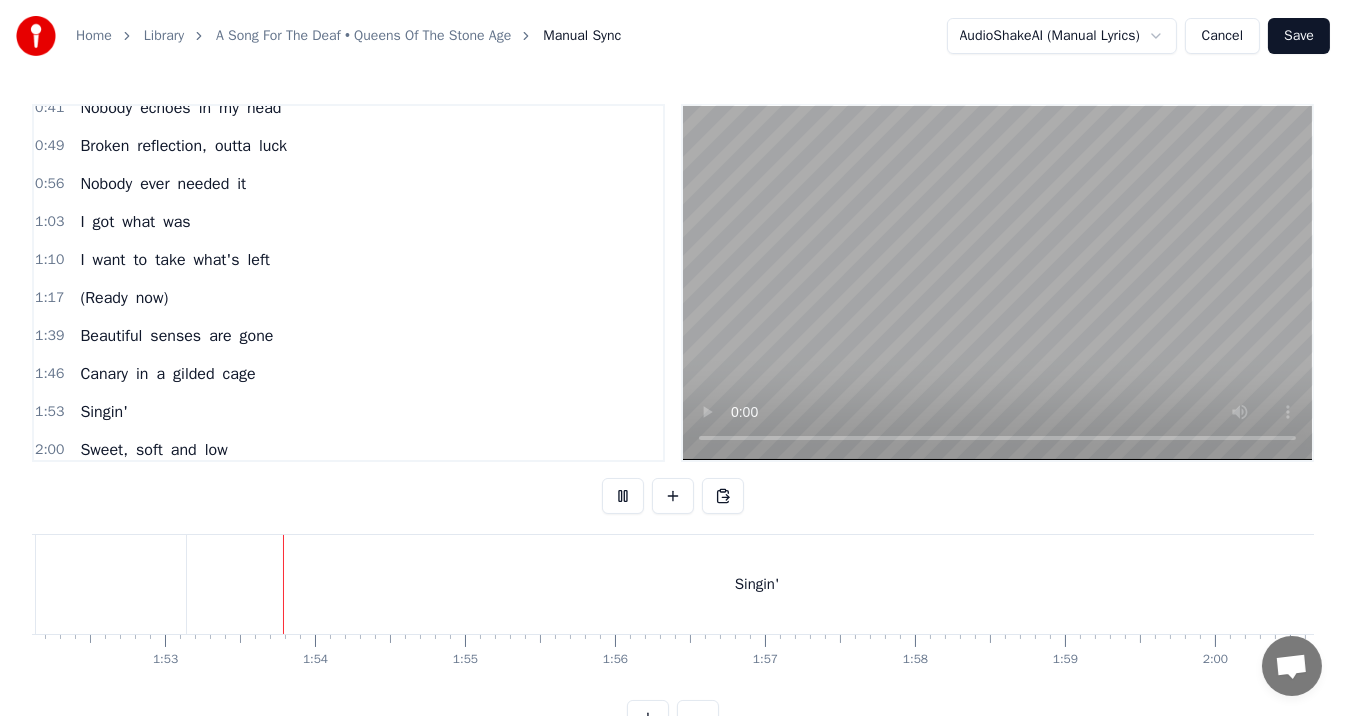 scroll, scrollTop: 0, scrollLeft: 16897, axis: horizontal 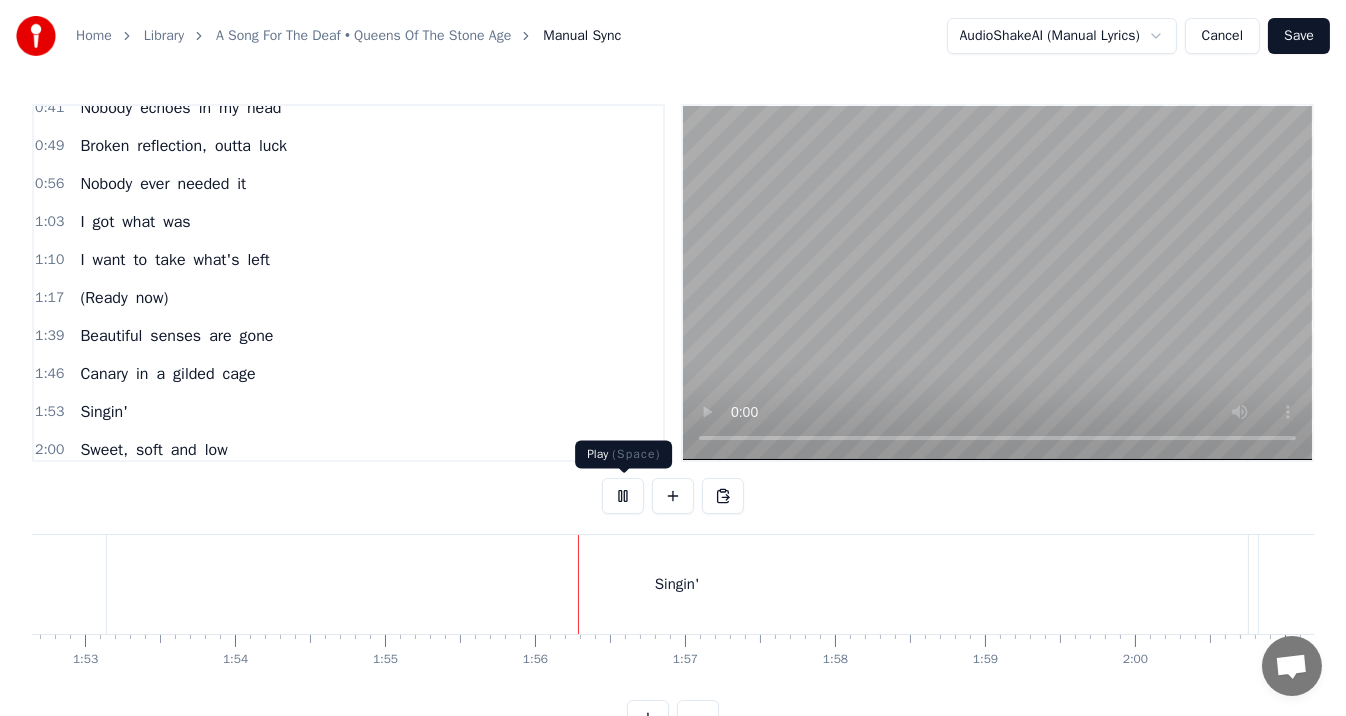 click at bounding box center (673, 496) 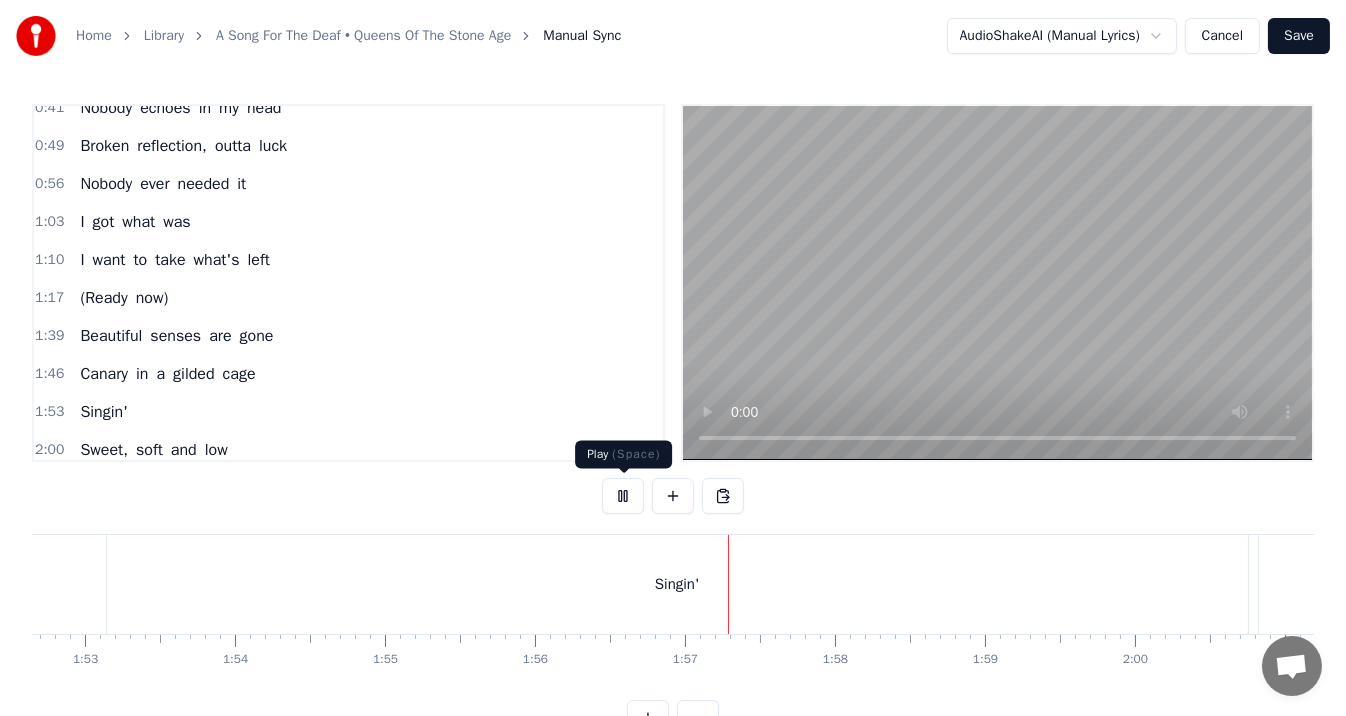 click at bounding box center [623, 496] 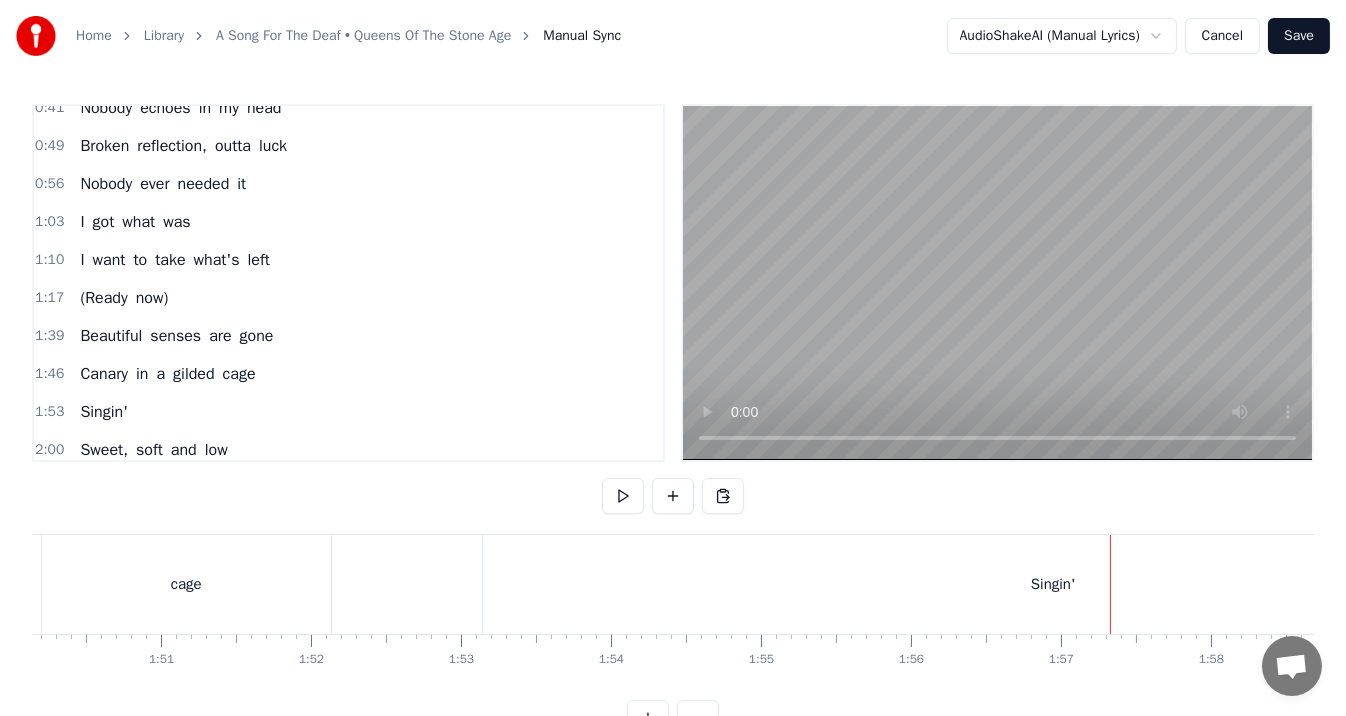 scroll, scrollTop: 0, scrollLeft: 16350, axis: horizontal 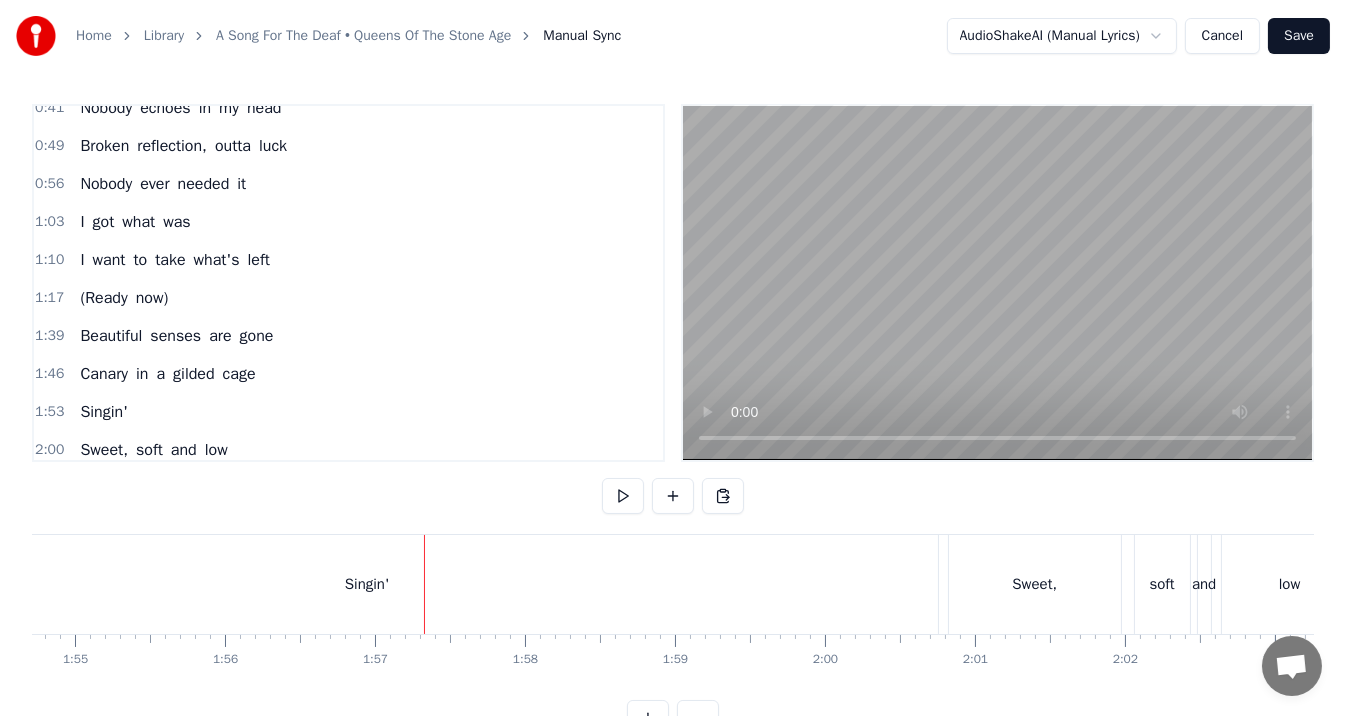 click on "Singin'" at bounding box center (367, 584) 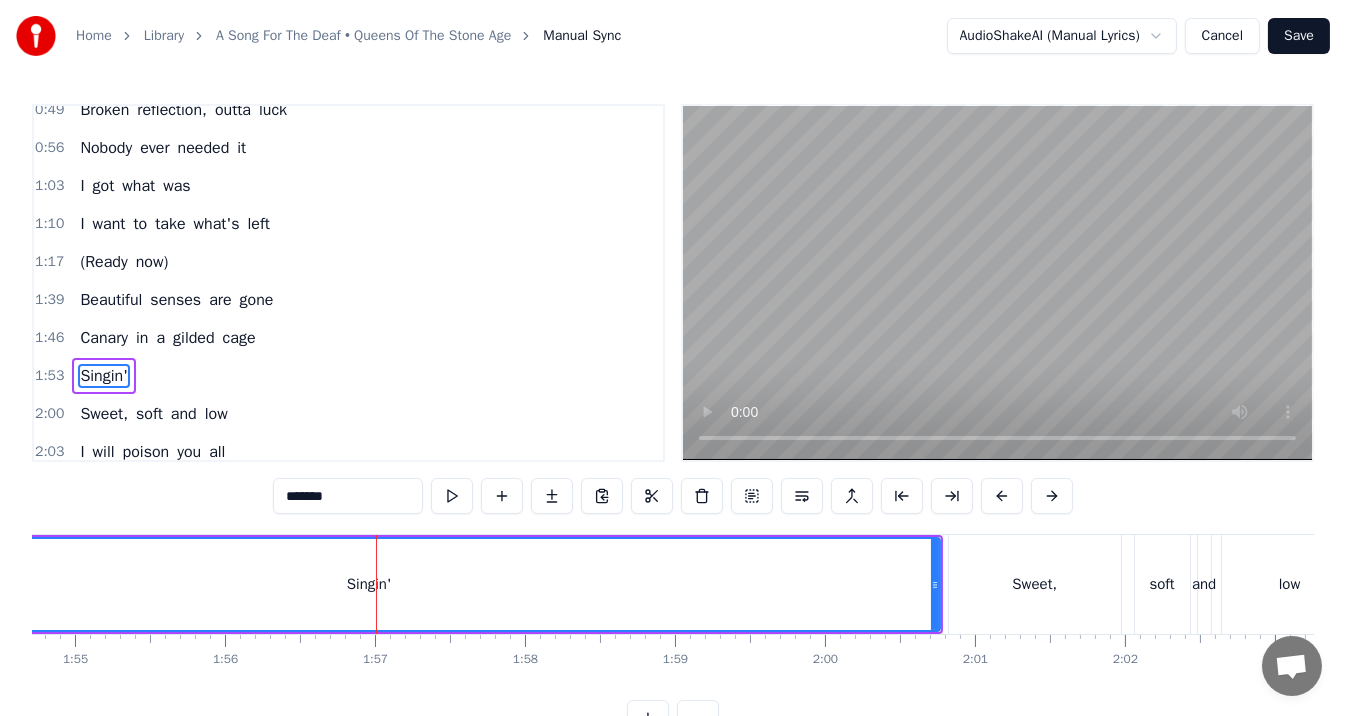 scroll, scrollTop: 202, scrollLeft: 0, axis: vertical 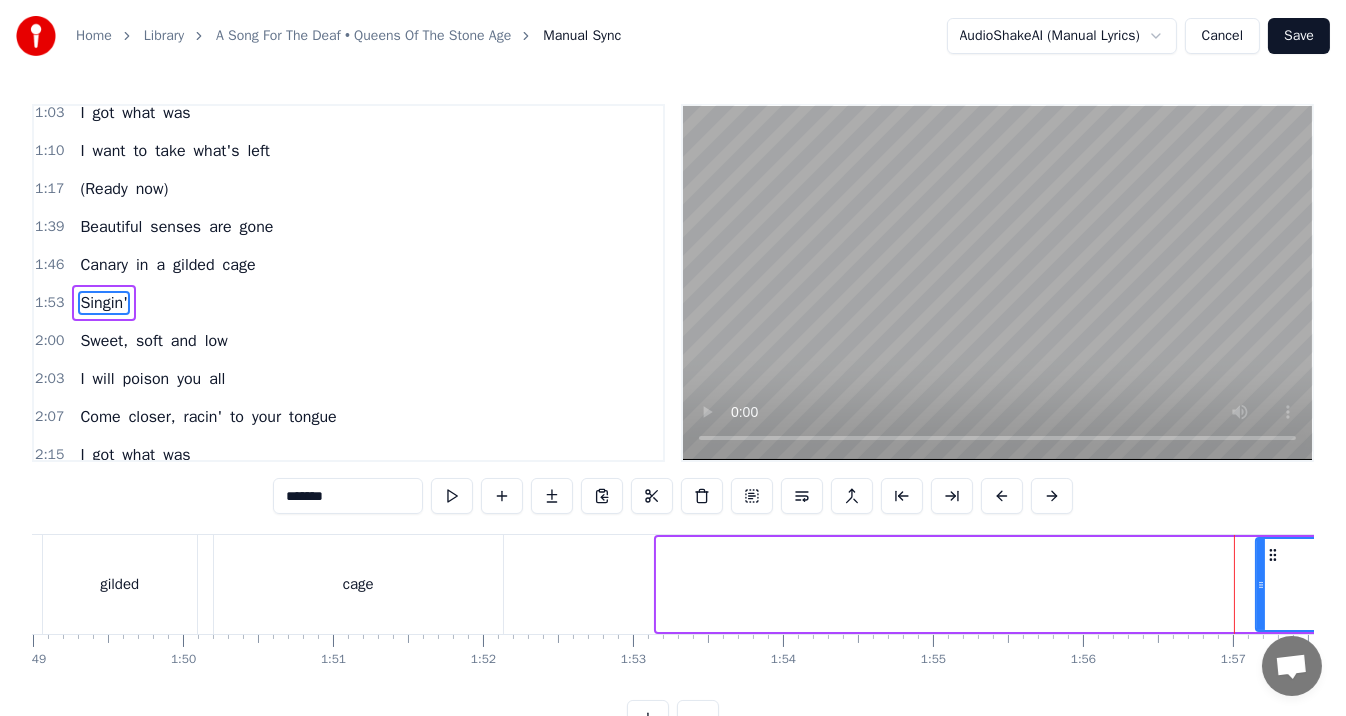 drag, startPoint x: 657, startPoint y: 583, endPoint x: 1256, endPoint y: 583, distance: 599 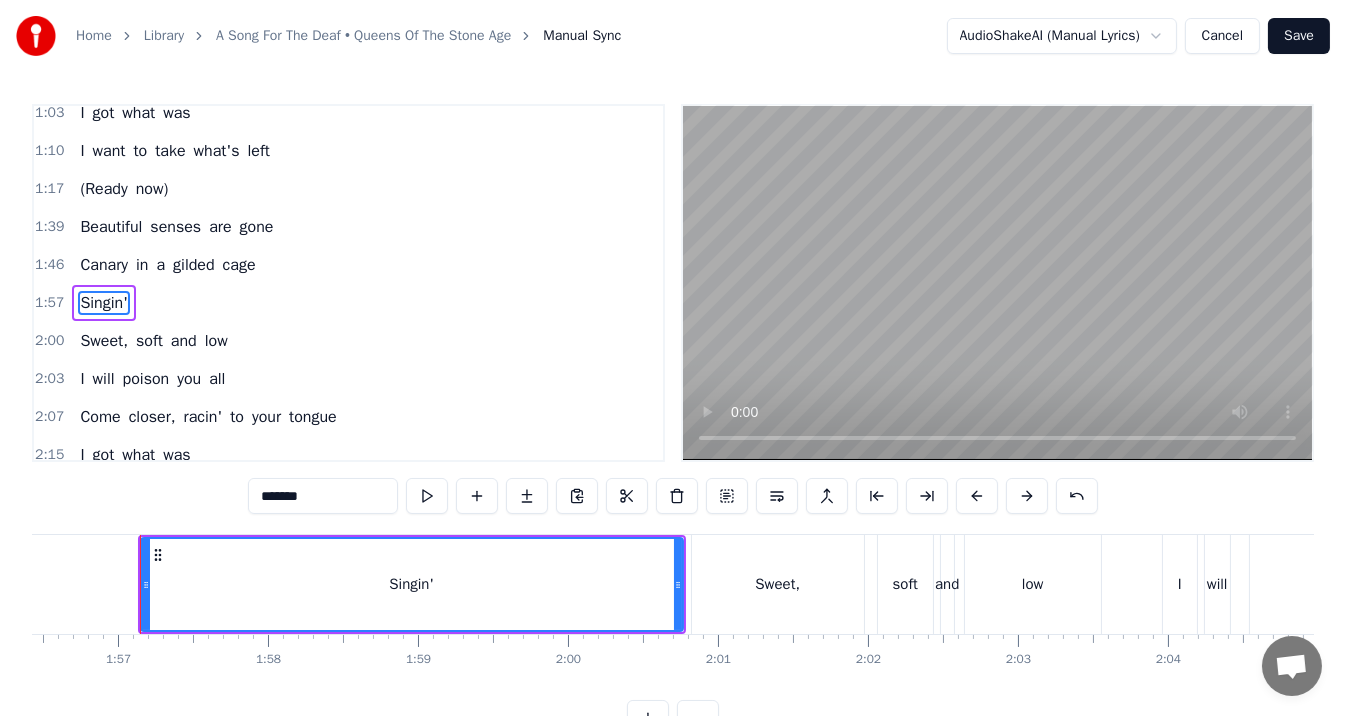 scroll, scrollTop: 0, scrollLeft: 17471, axis: horizontal 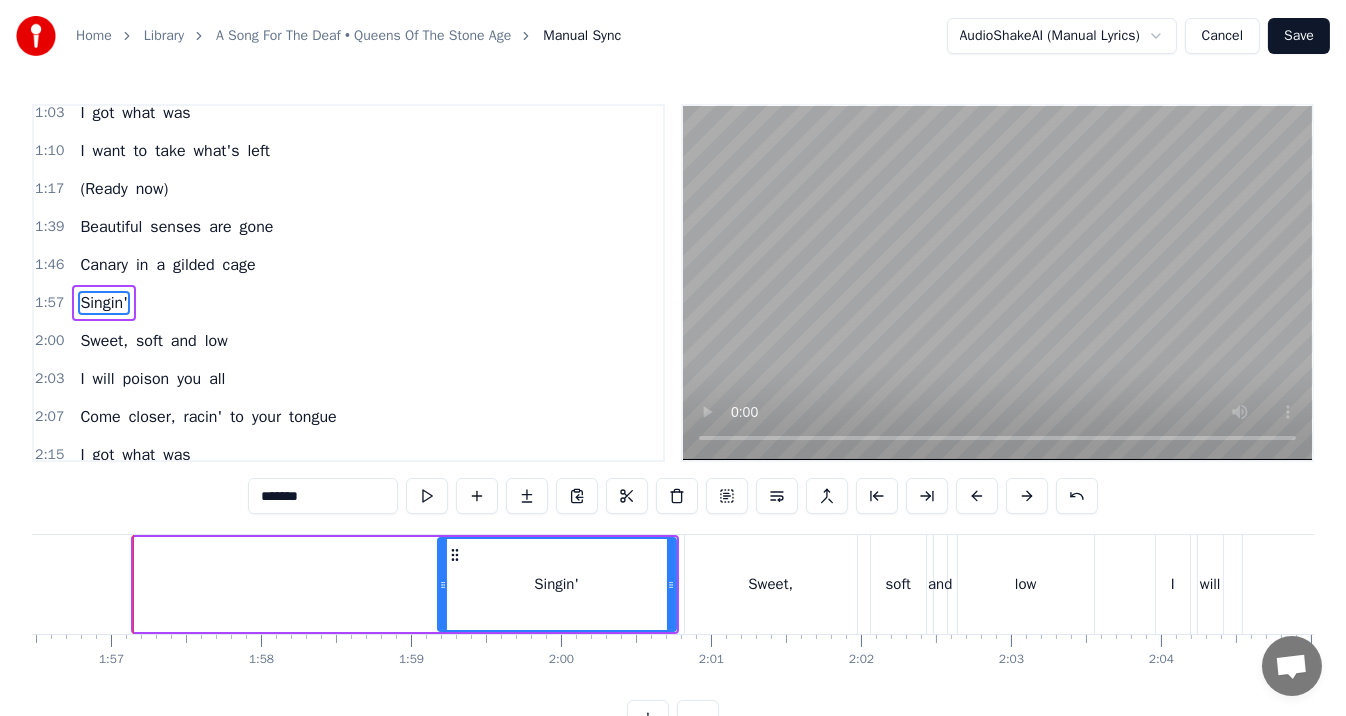 drag, startPoint x: 134, startPoint y: 582, endPoint x: 438, endPoint y: 573, distance: 304.1332 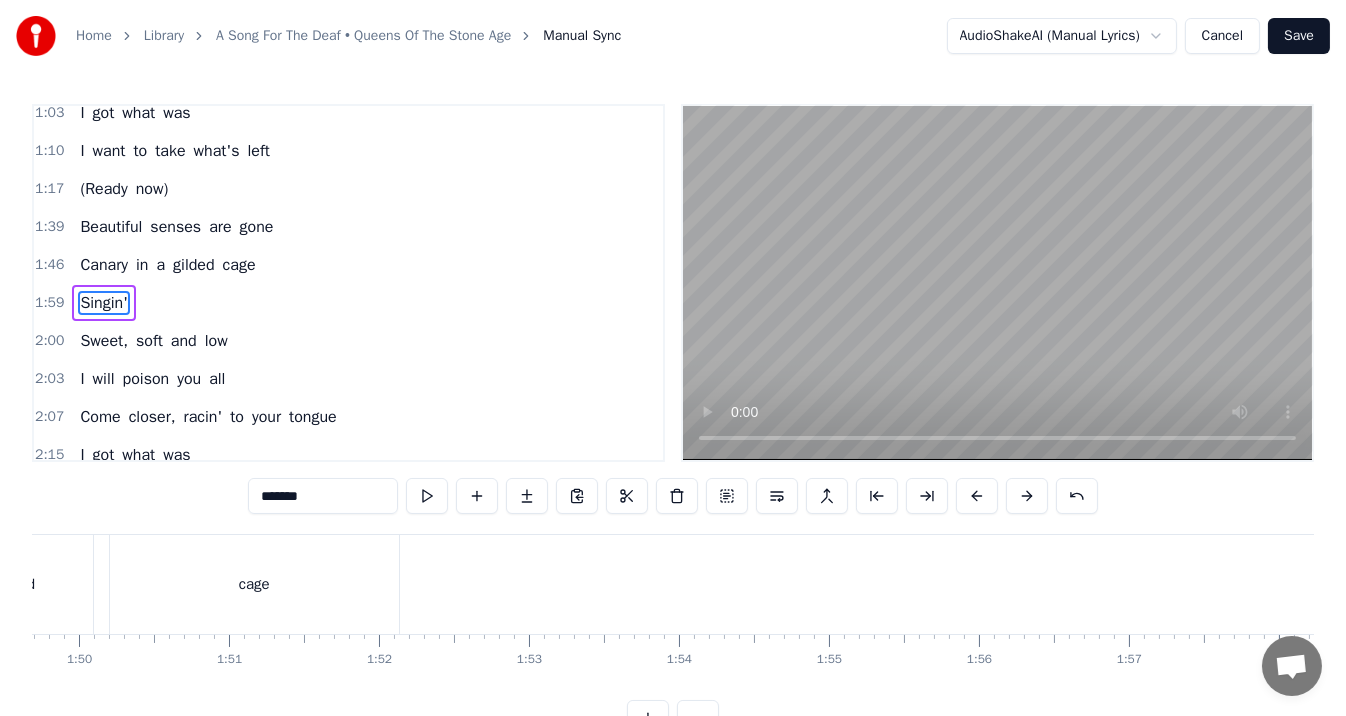 scroll, scrollTop: 0, scrollLeft: 16350, axis: horizontal 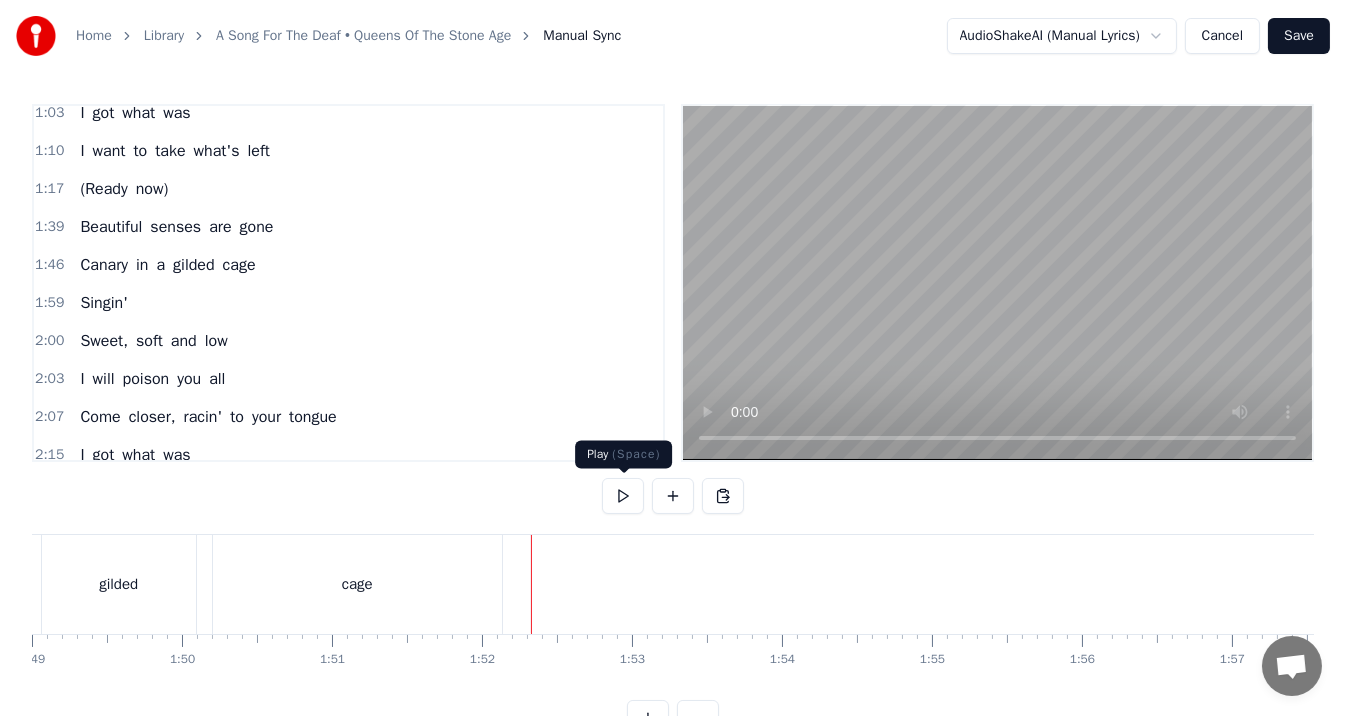 click at bounding box center (623, 496) 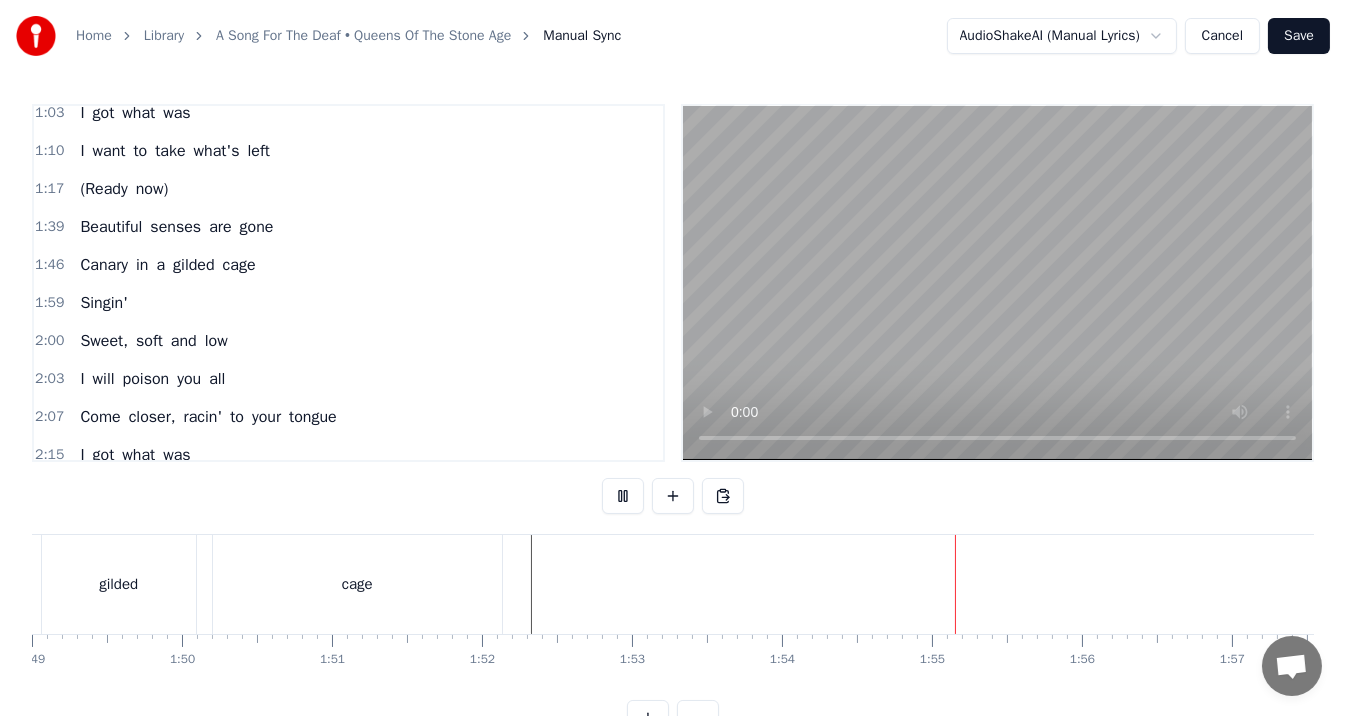 drag, startPoint x: 623, startPoint y: 495, endPoint x: 636, endPoint y: 499, distance: 13.601471 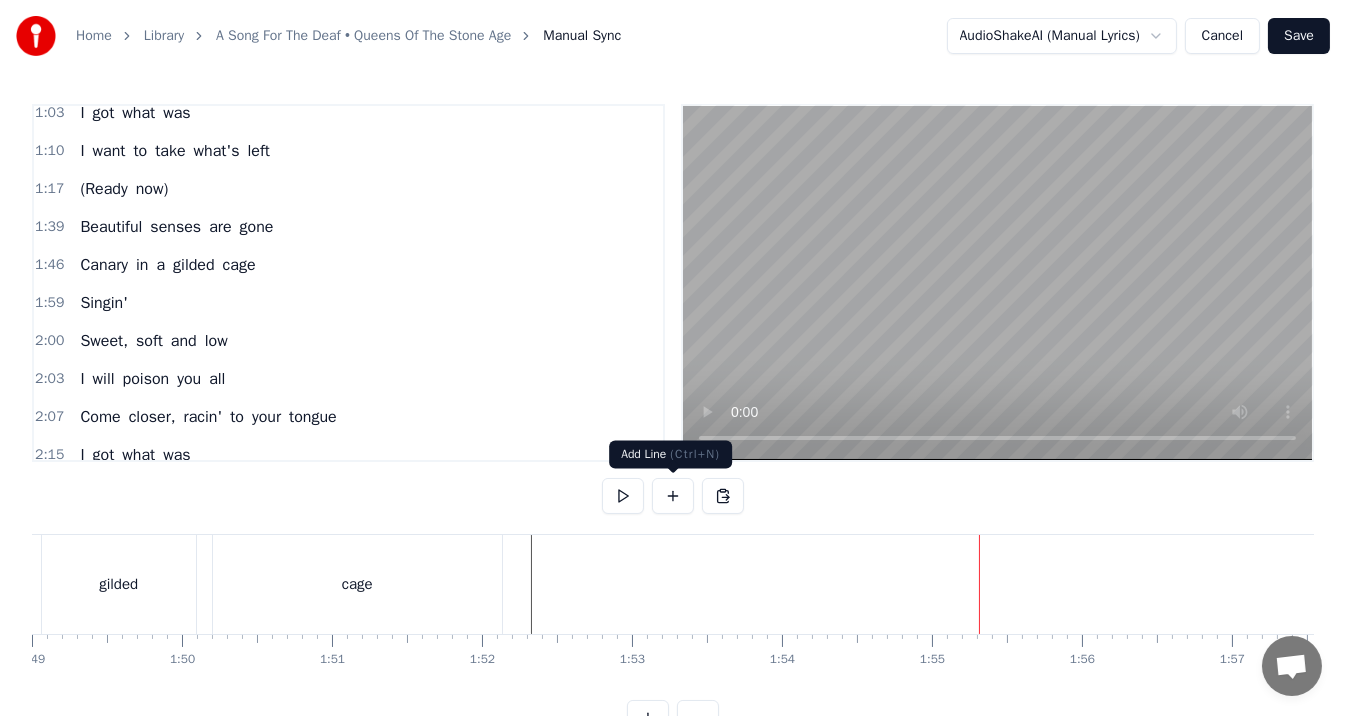 drag, startPoint x: 674, startPoint y: 504, endPoint x: 645, endPoint y: 534, distance: 41.725292 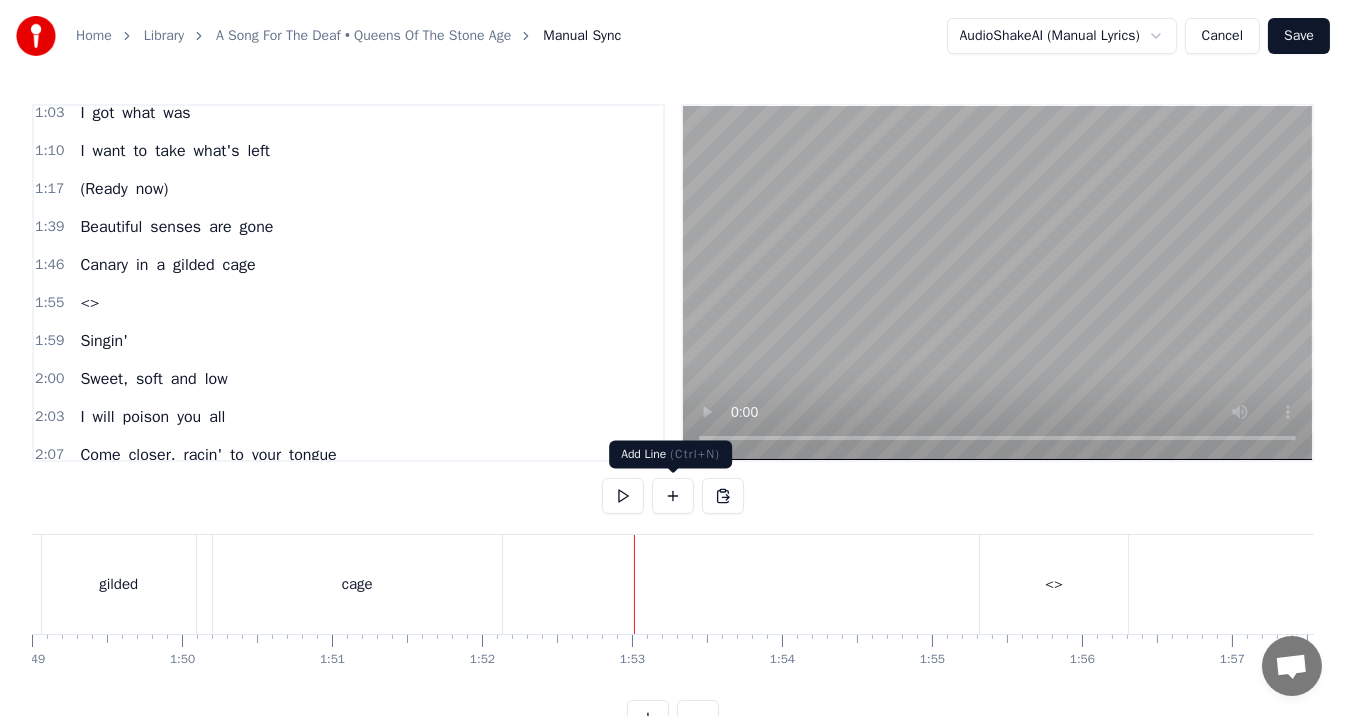 click at bounding box center [673, 496] 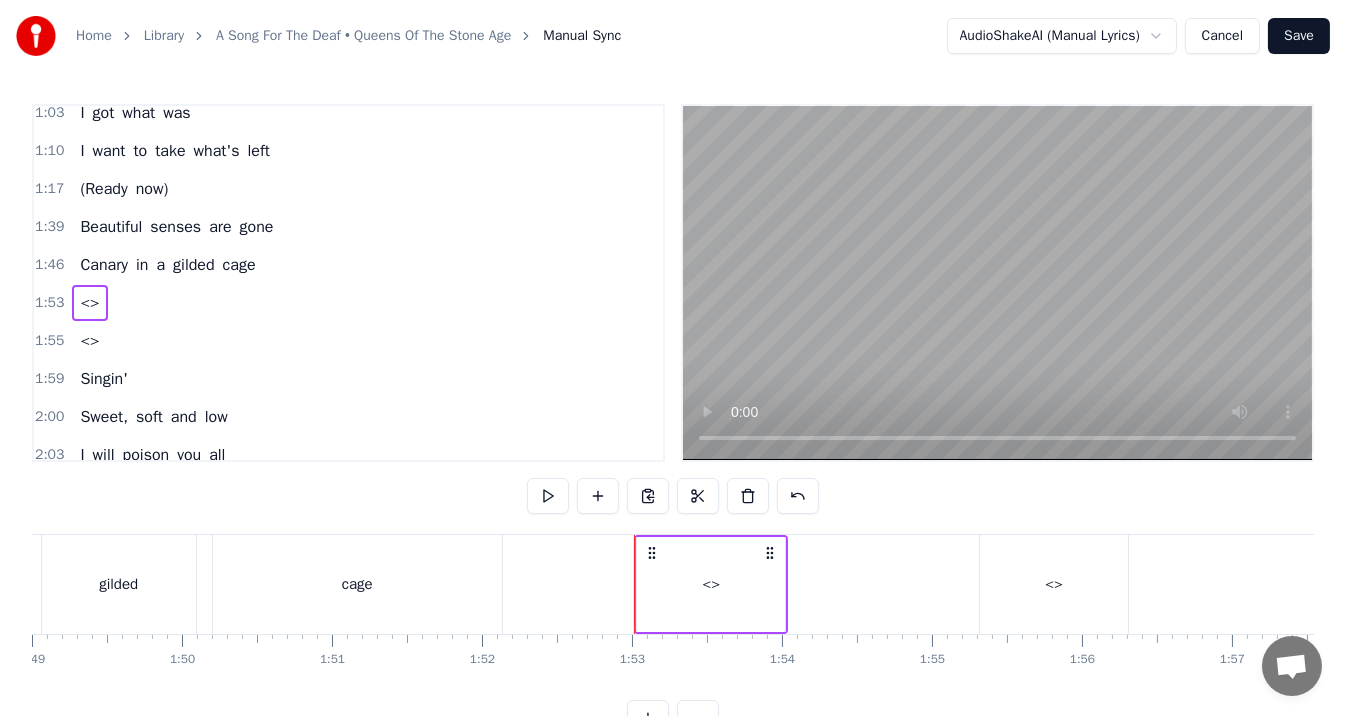 click on "<>" at bounding box center (711, 584) 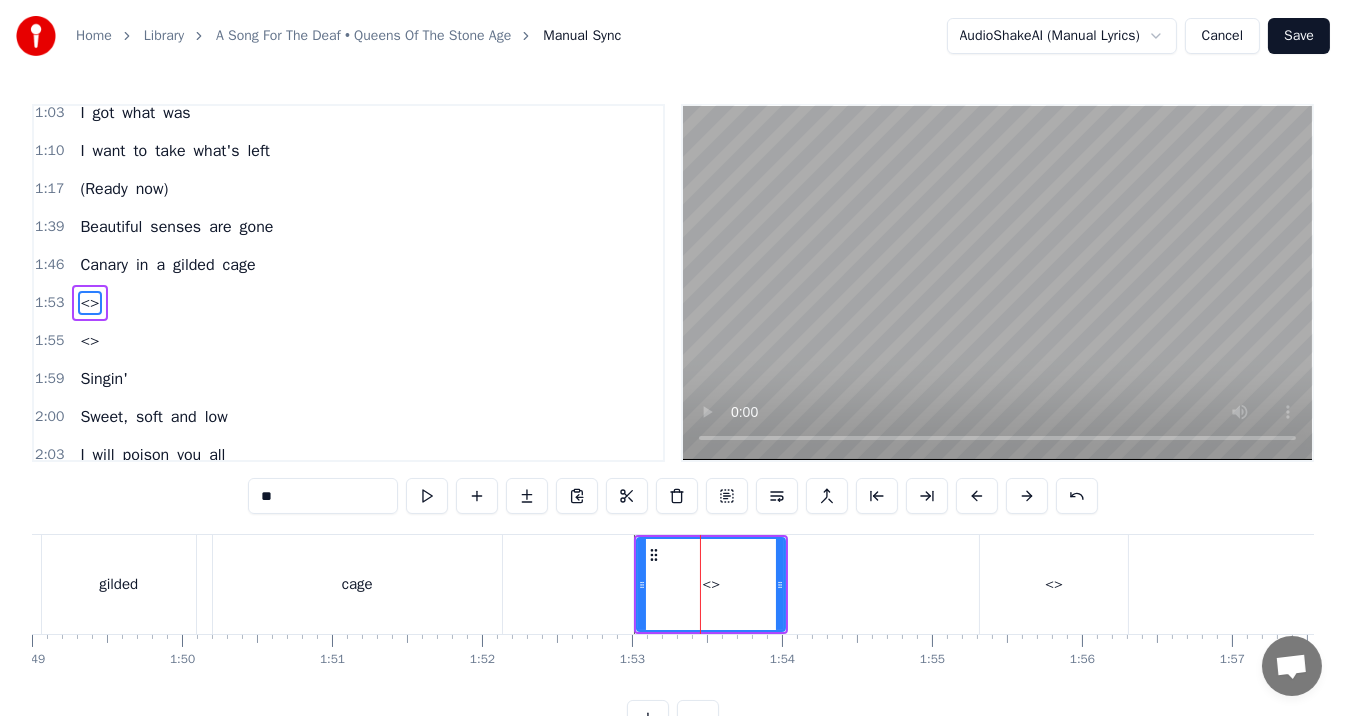 drag, startPoint x: 357, startPoint y: 495, endPoint x: 59, endPoint y: 481, distance: 298.32867 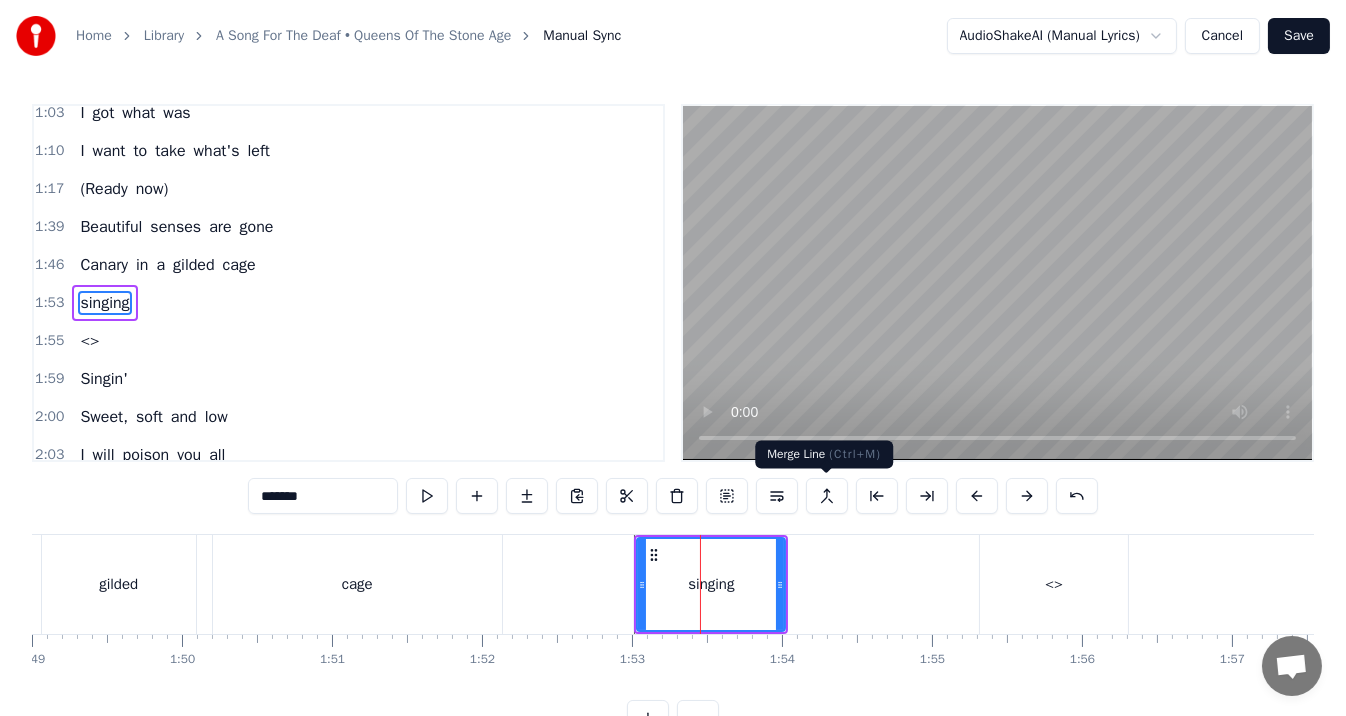 type on "*******" 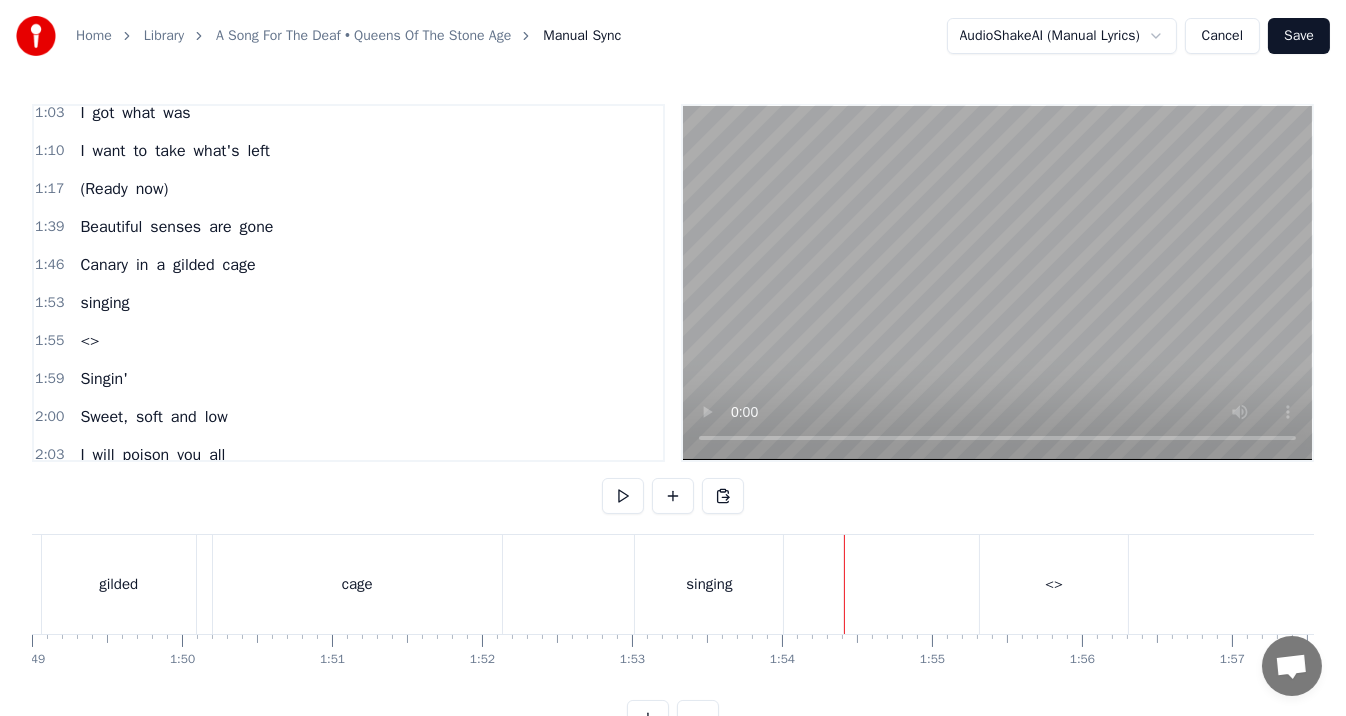 click at bounding box center (13887, 584) 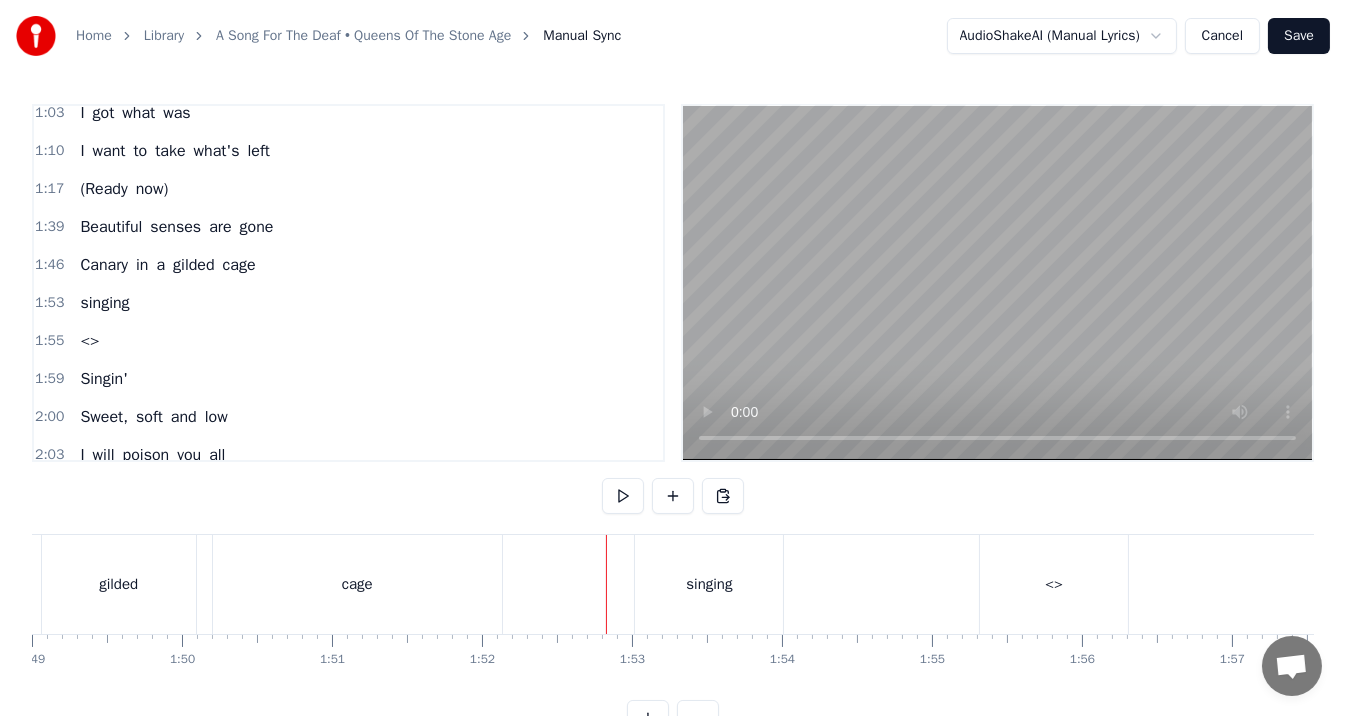 click at bounding box center (623, 496) 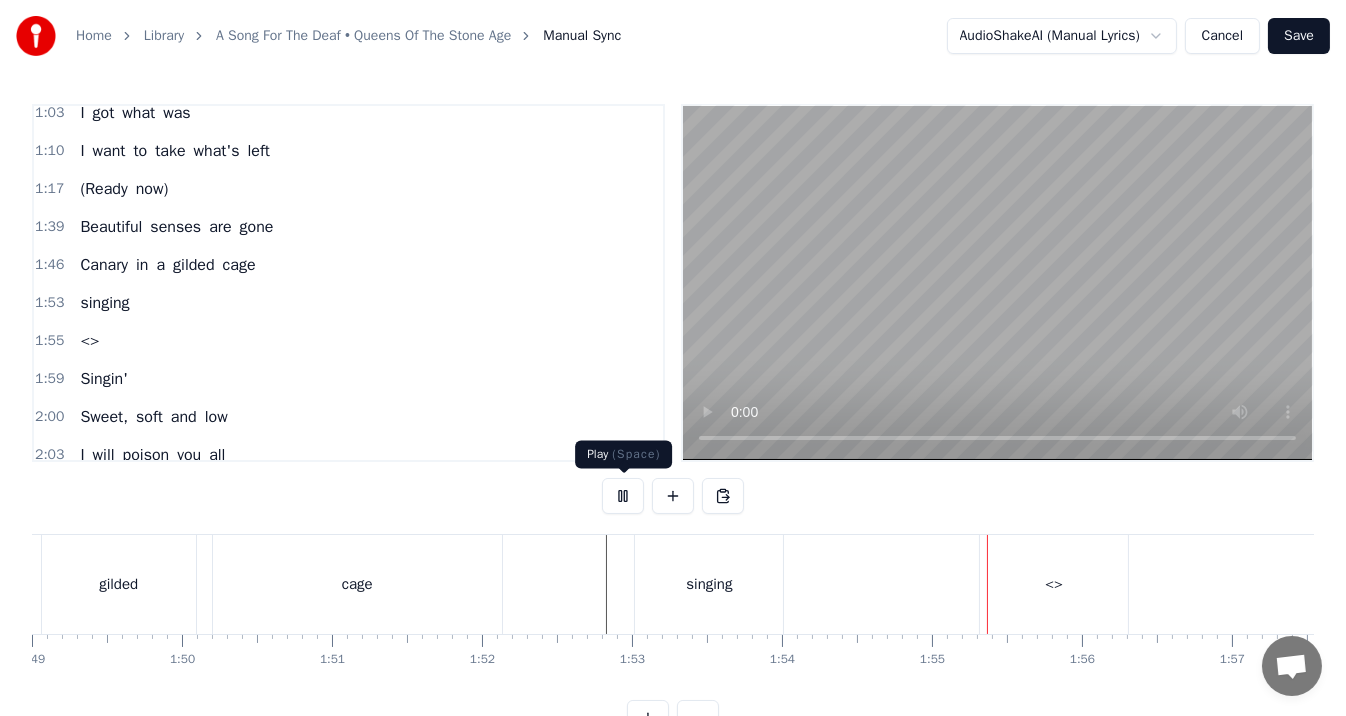 click at bounding box center [623, 496] 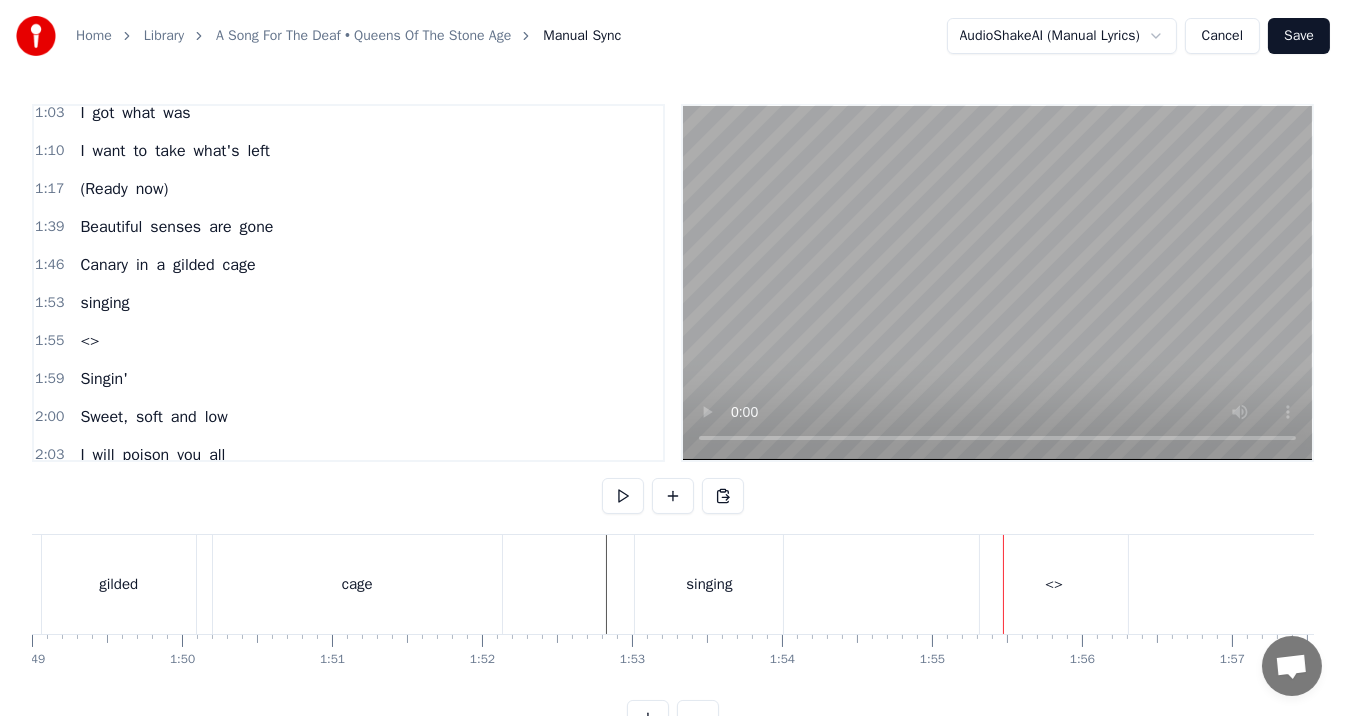 click on "singing" at bounding box center [709, 584] 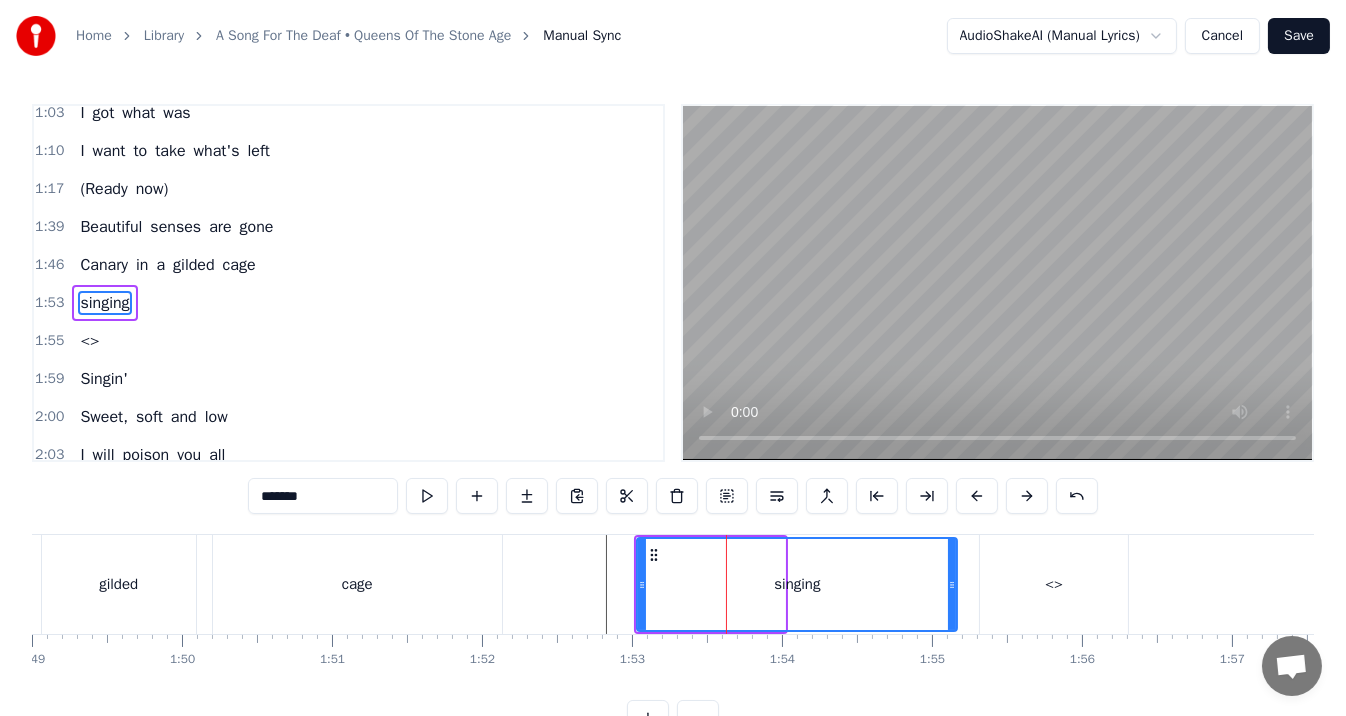 drag, startPoint x: 782, startPoint y: 571, endPoint x: 954, endPoint y: 590, distance: 173.04623 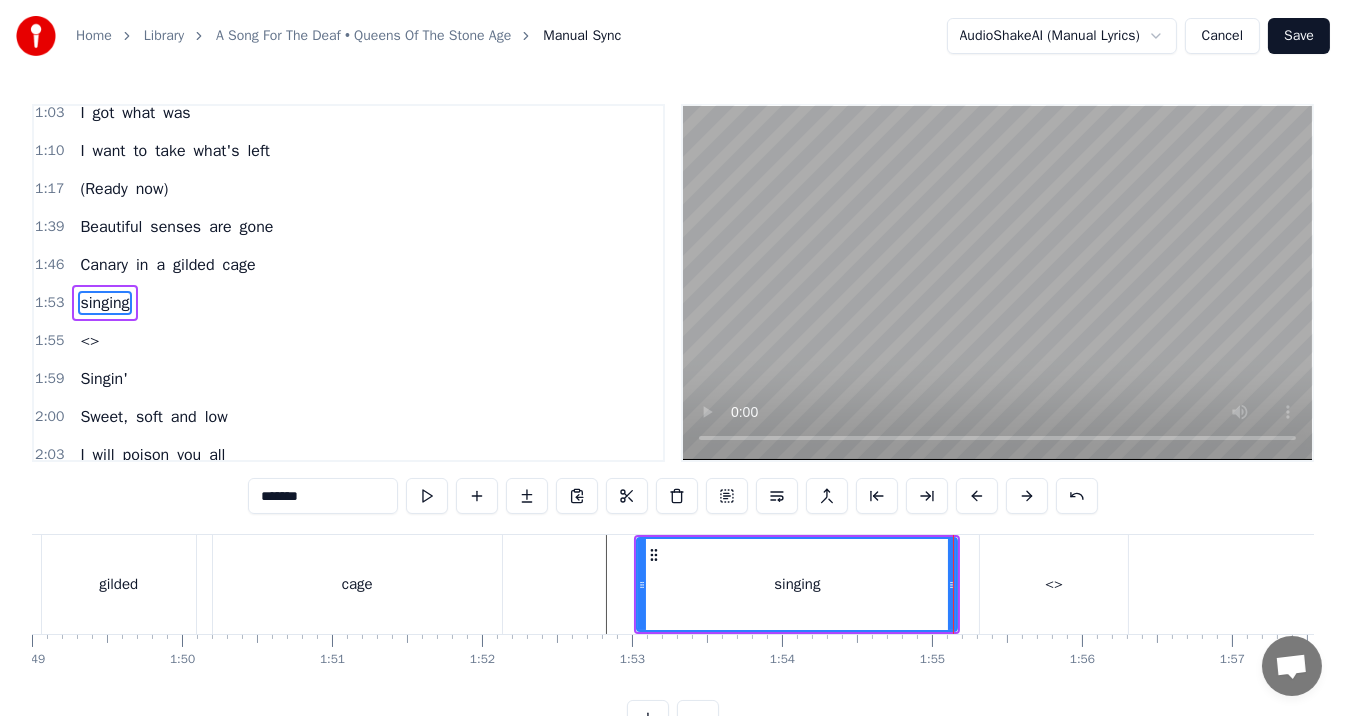 click on "<>" at bounding box center [1054, 584] 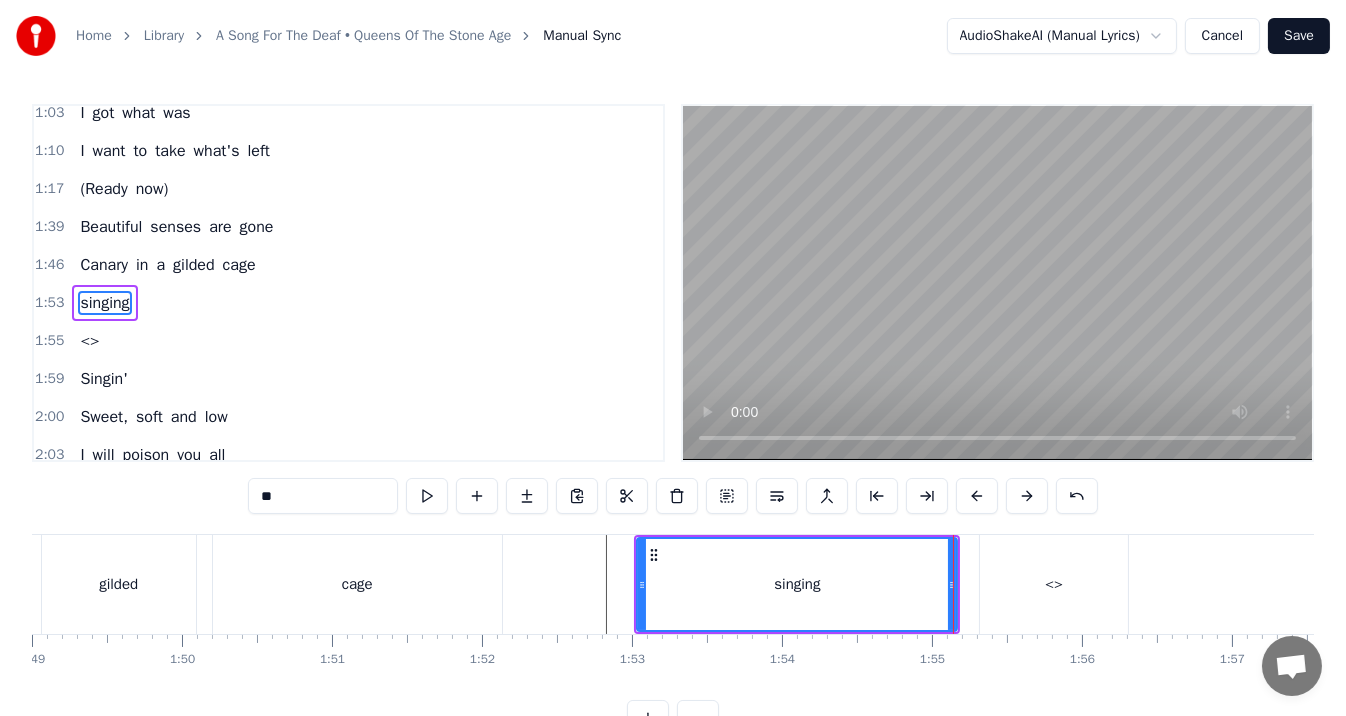 scroll, scrollTop: 238, scrollLeft: 0, axis: vertical 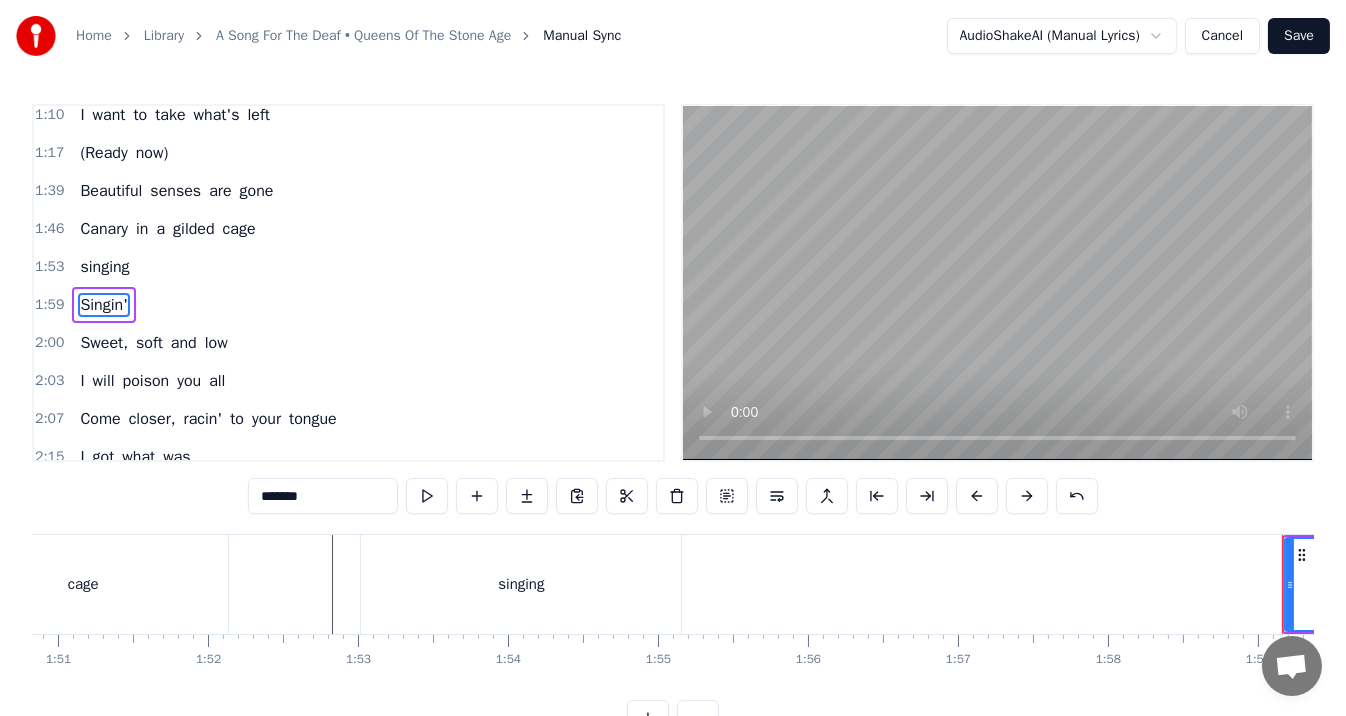 click on "singing" at bounding box center [521, 584] 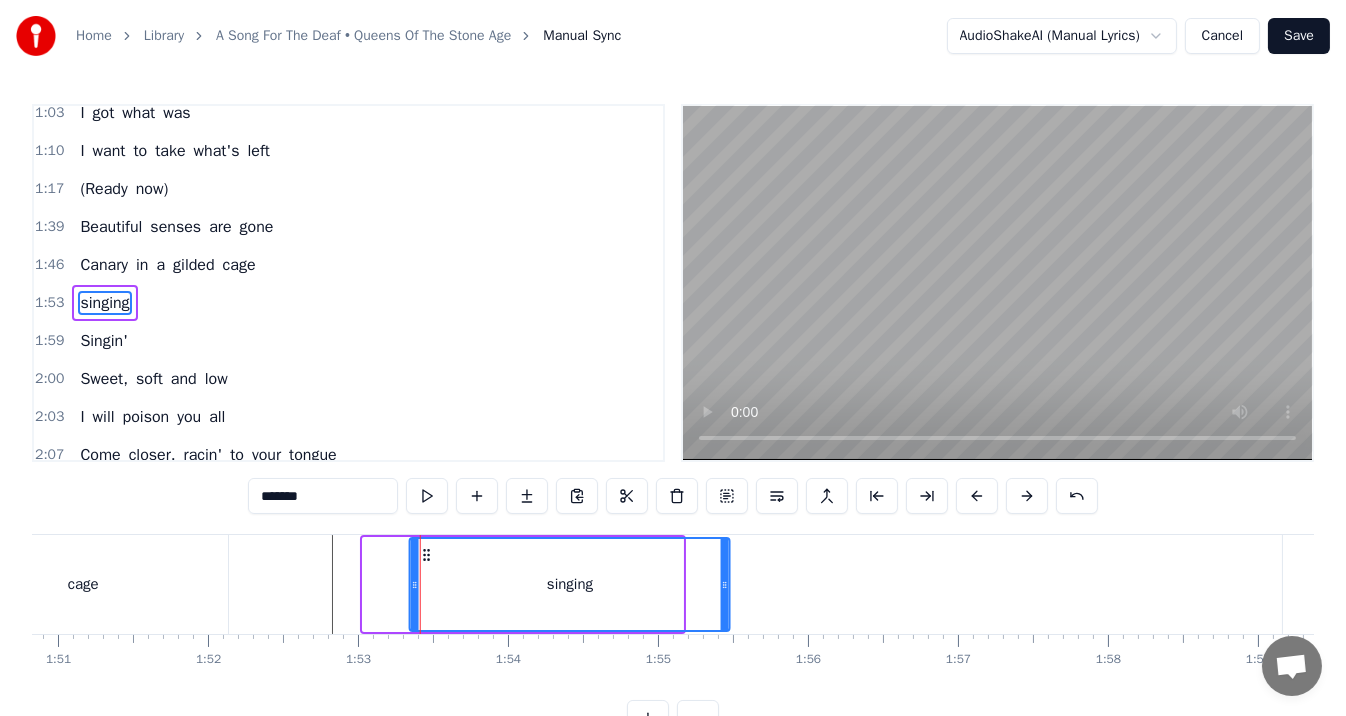 drag, startPoint x: 379, startPoint y: 556, endPoint x: 426, endPoint y: 551, distance: 47.26521 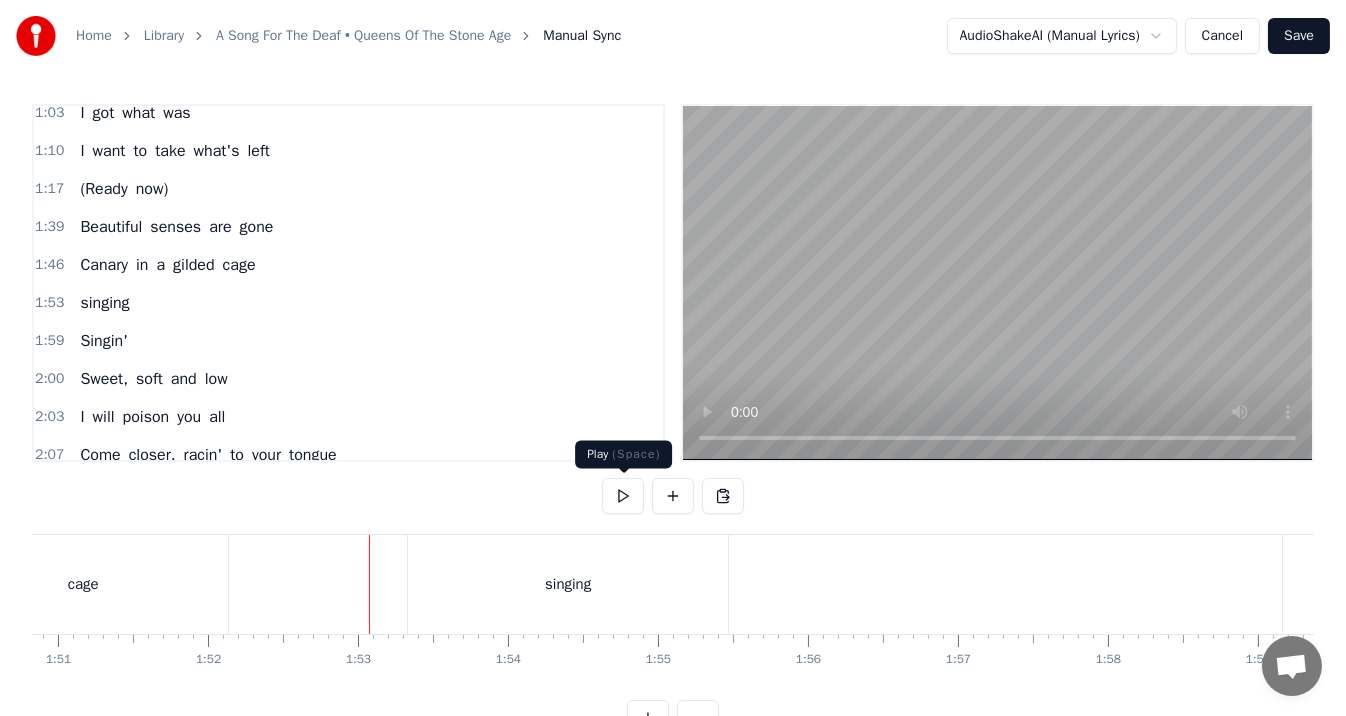 click at bounding box center [623, 496] 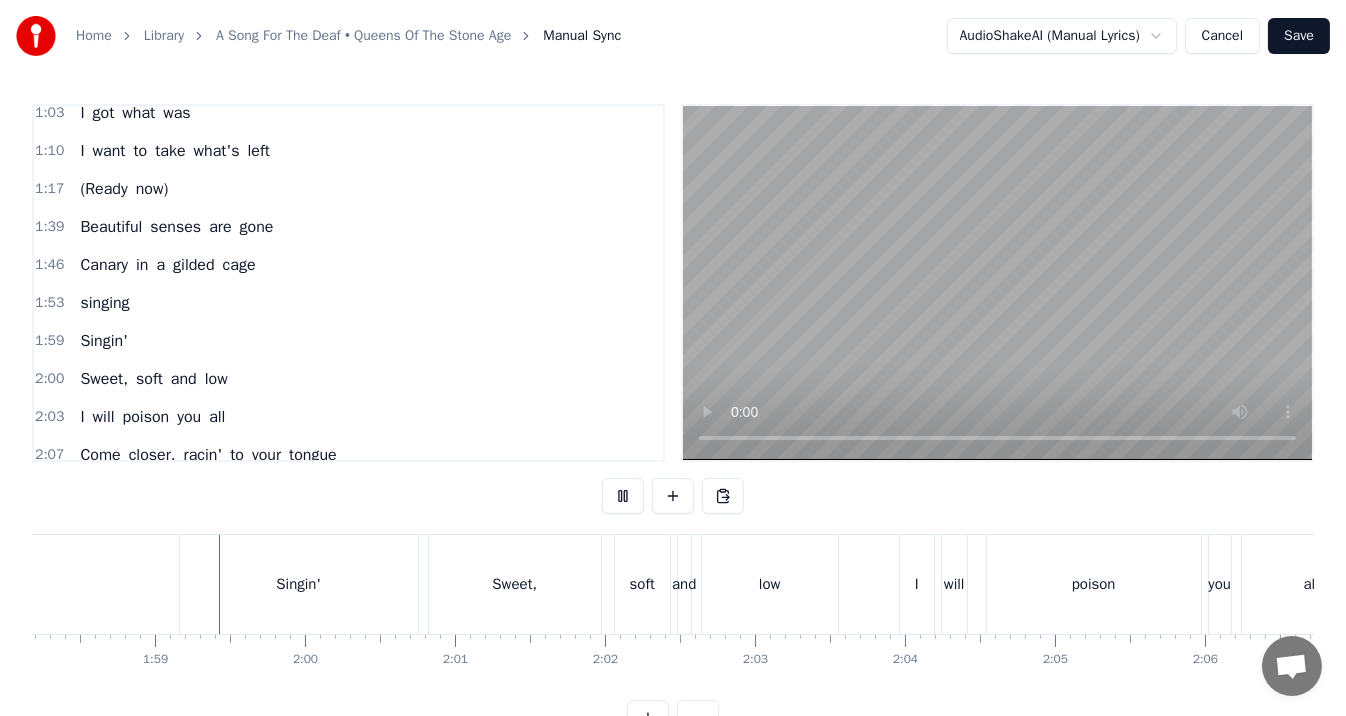 scroll, scrollTop: 0, scrollLeft: 17733, axis: horizontal 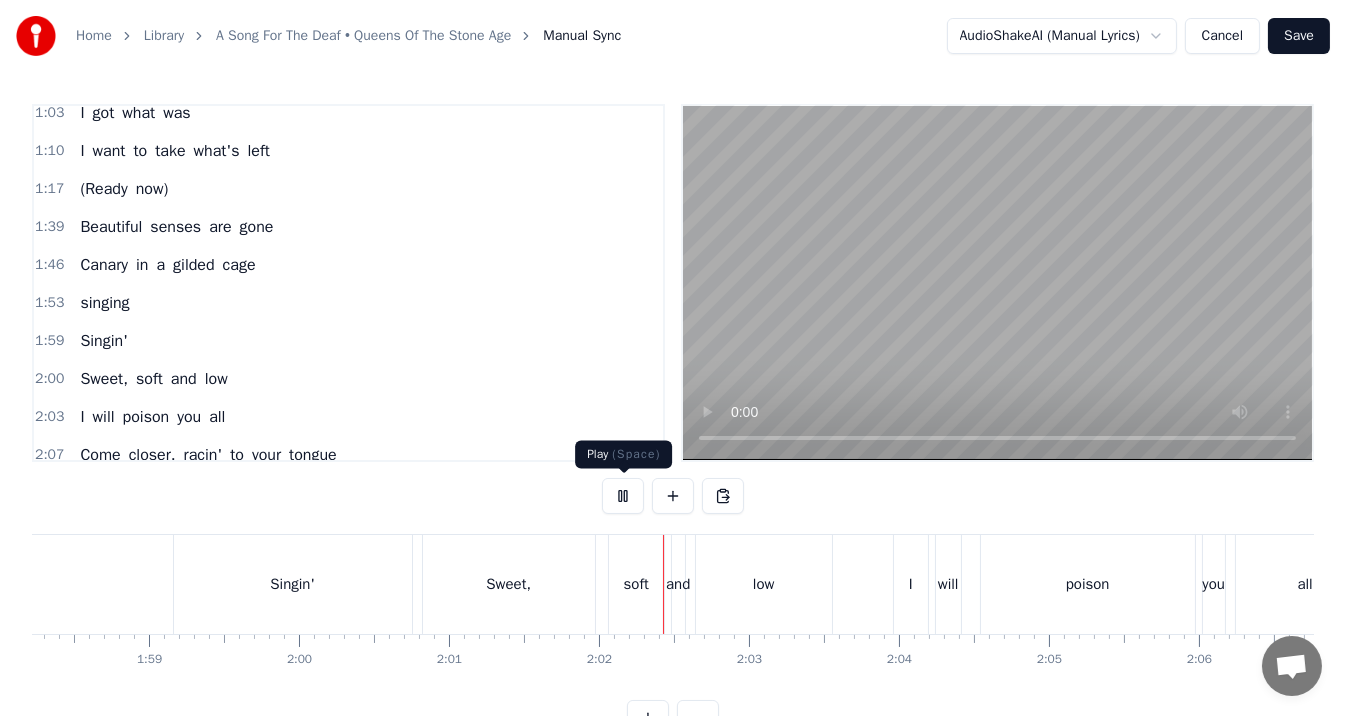 click at bounding box center (623, 496) 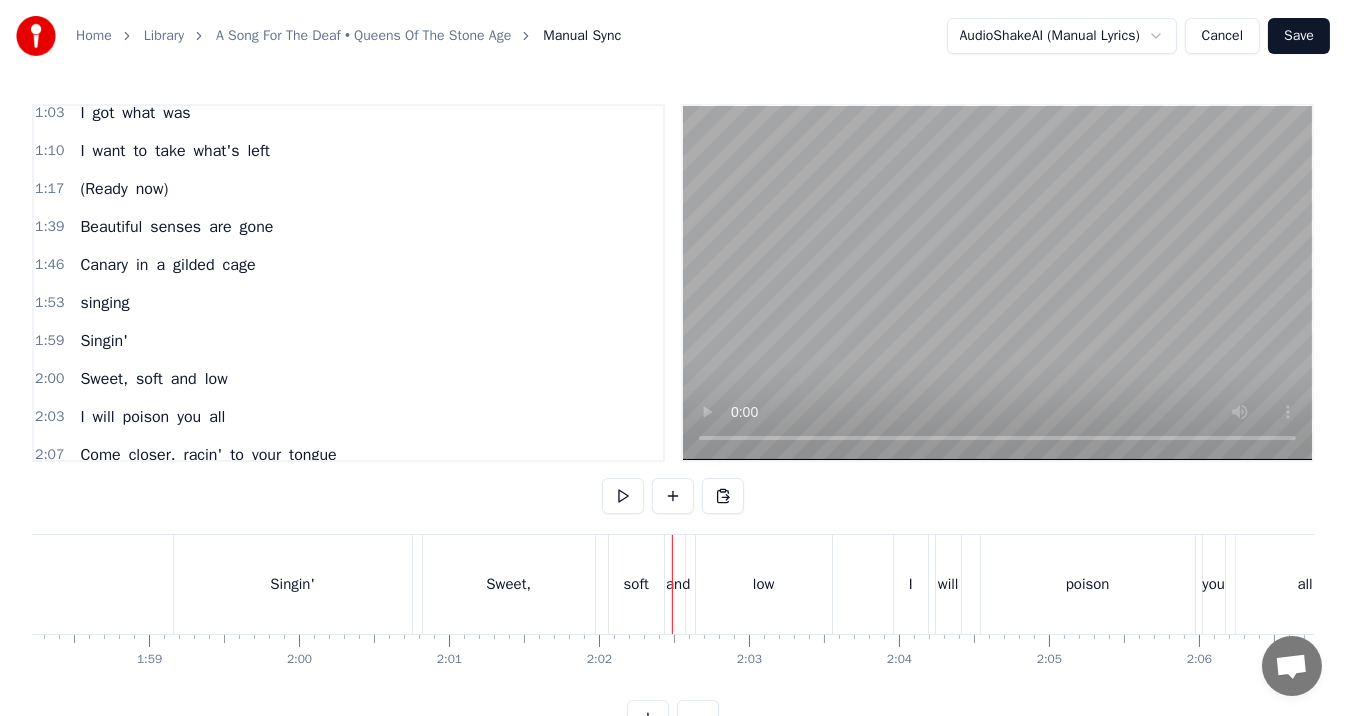 click on "Singin'" at bounding box center (293, 584) 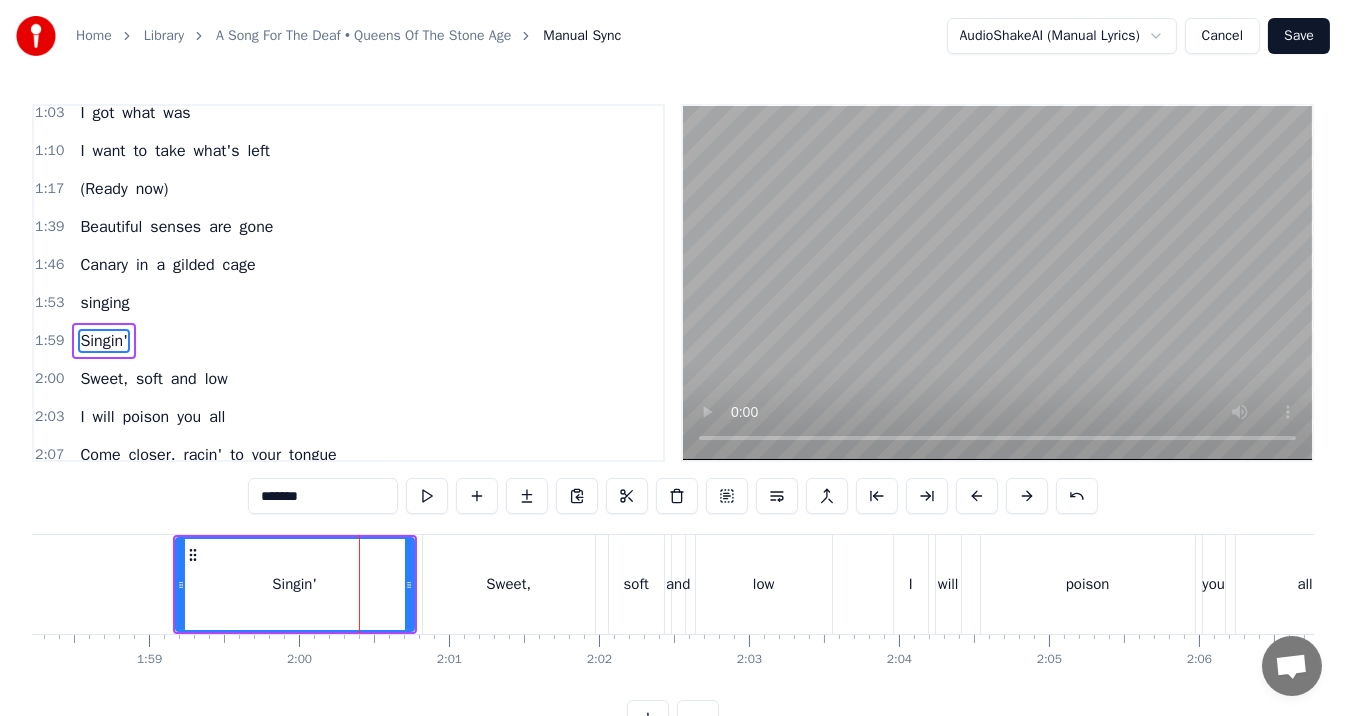 scroll, scrollTop: 238, scrollLeft: 0, axis: vertical 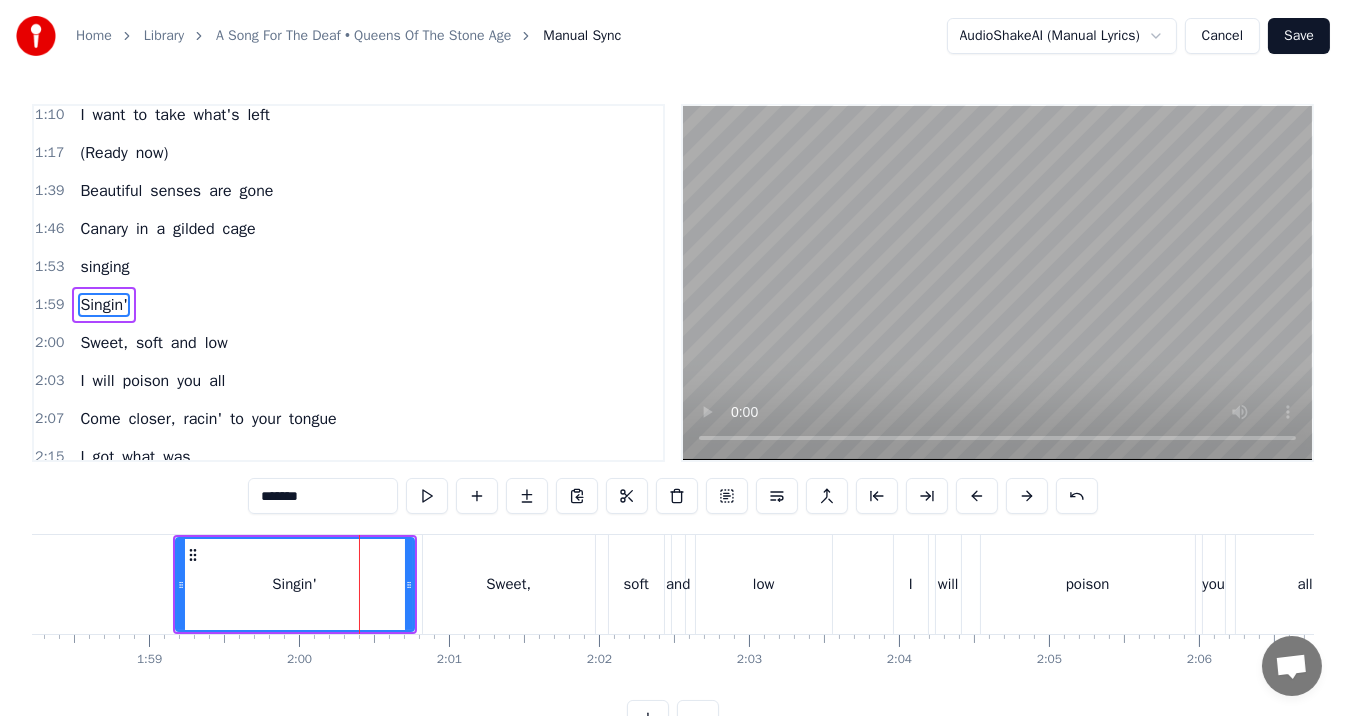 type on "******" 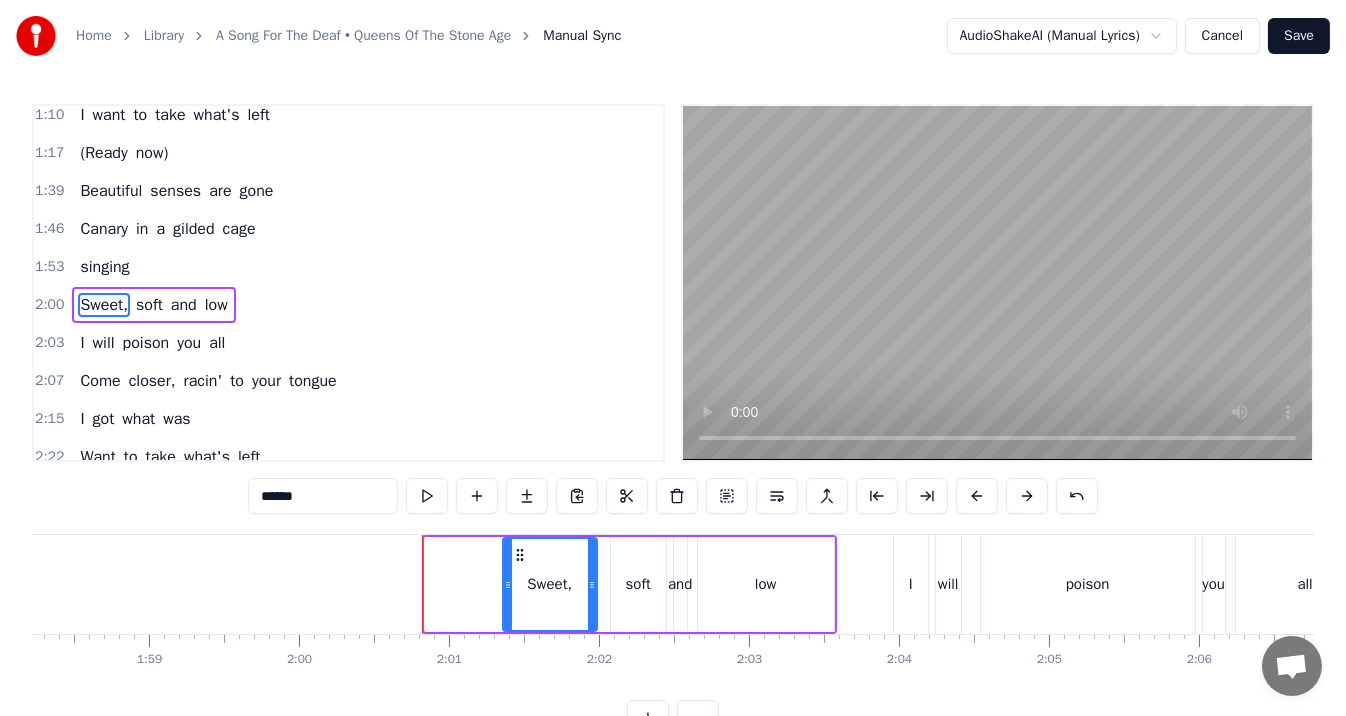 drag, startPoint x: 429, startPoint y: 584, endPoint x: 507, endPoint y: 582, distance: 78.025635 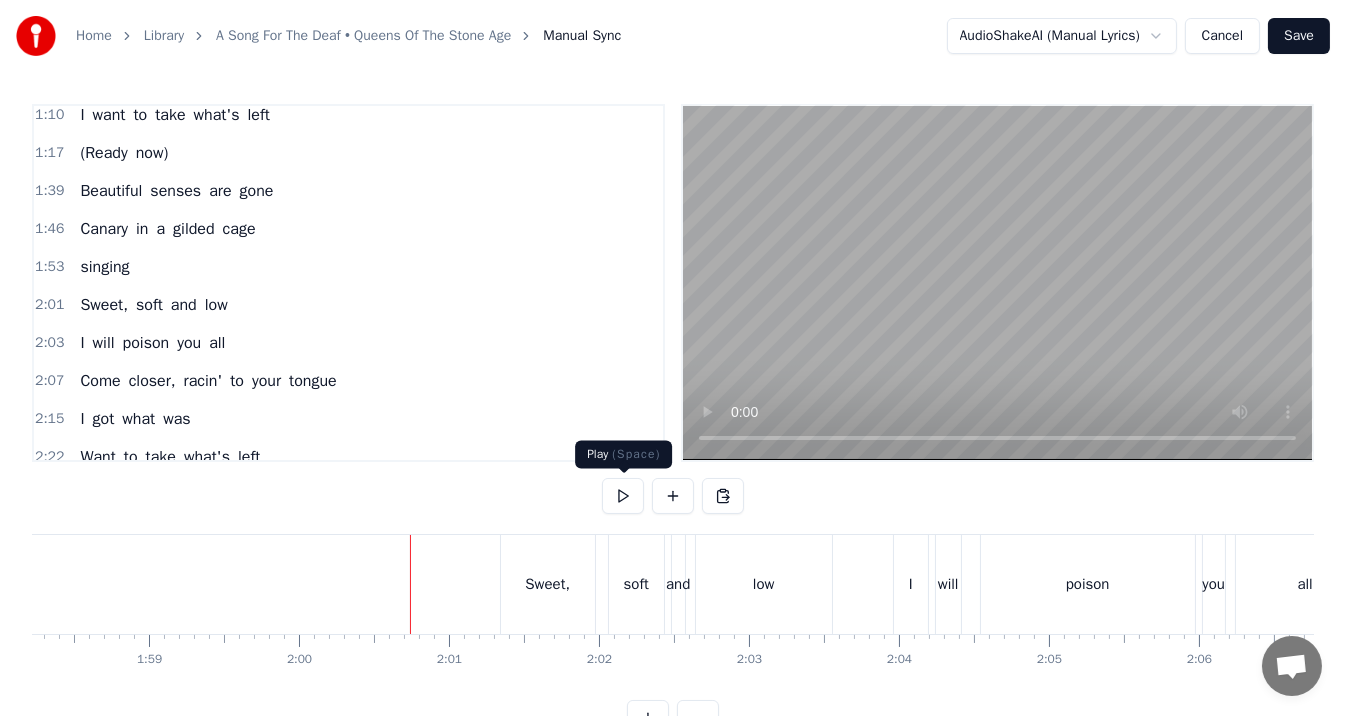 click at bounding box center (623, 496) 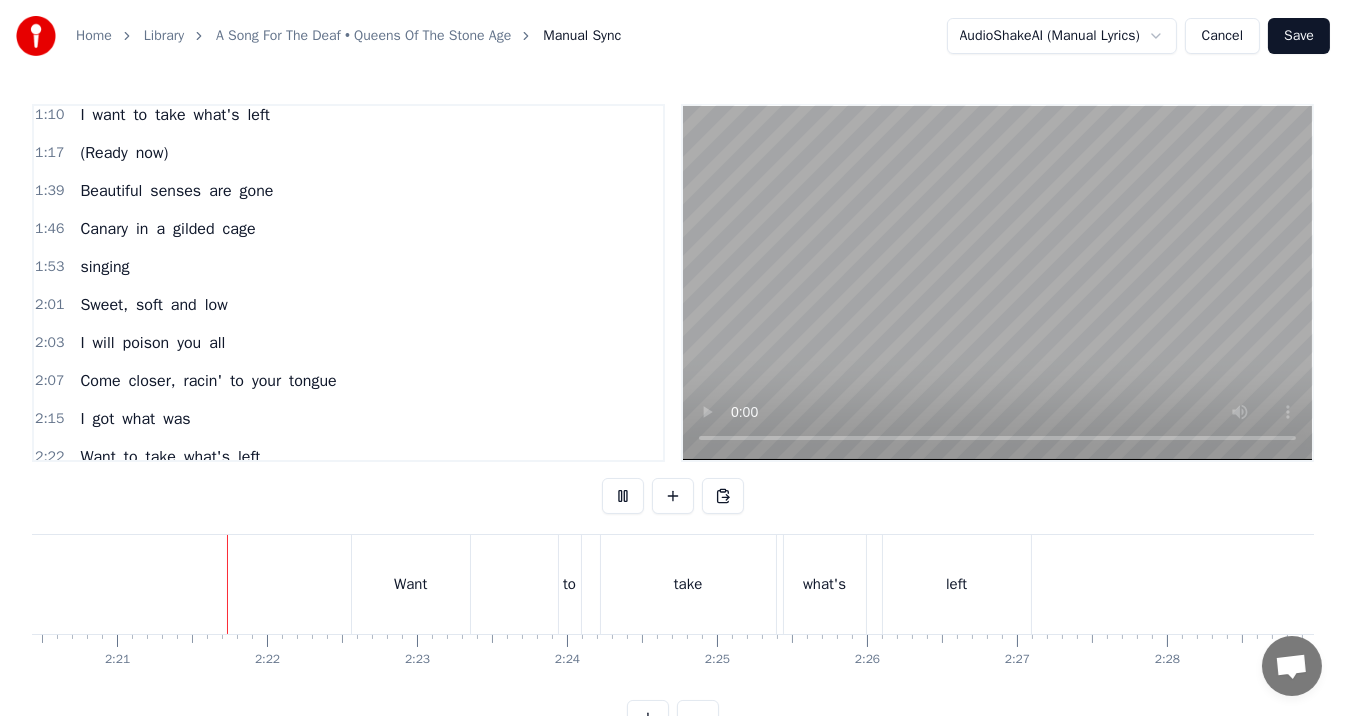 scroll, scrollTop: 0, scrollLeft: 21071, axis: horizontal 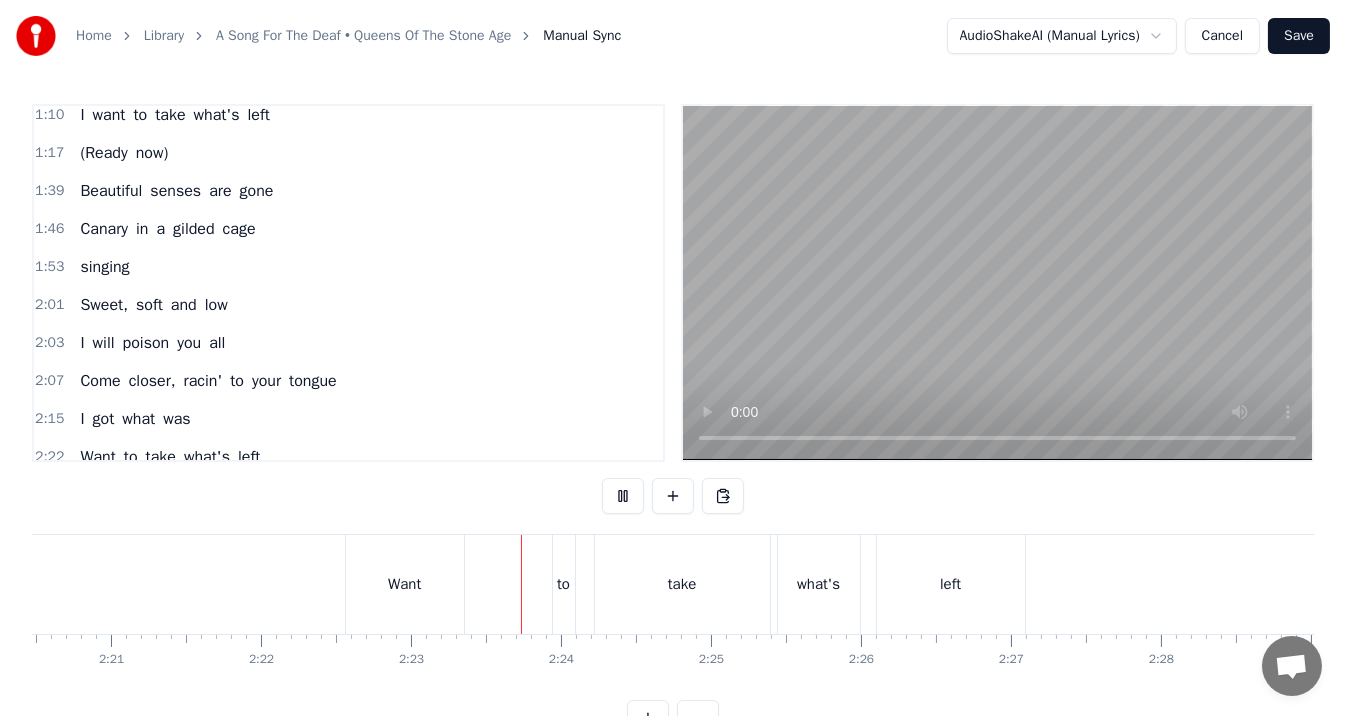 click at bounding box center [623, 496] 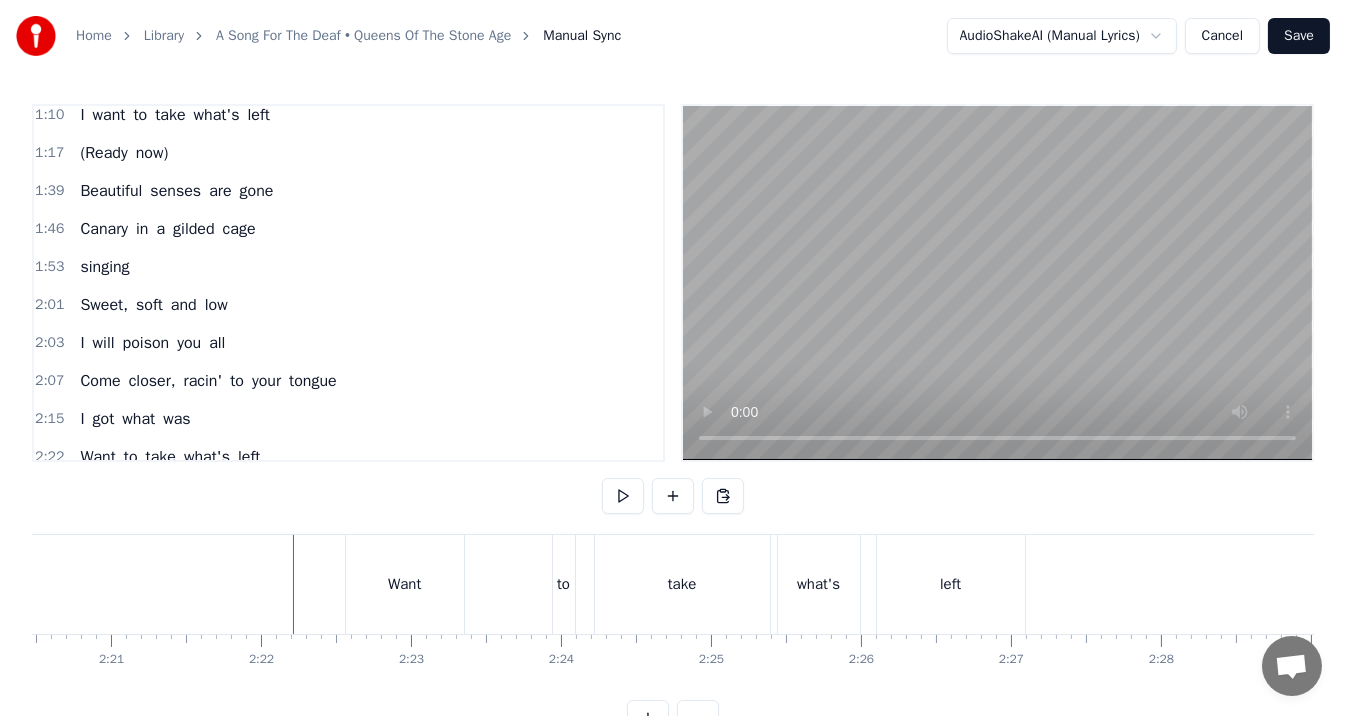 click on "Want" at bounding box center [405, 584] 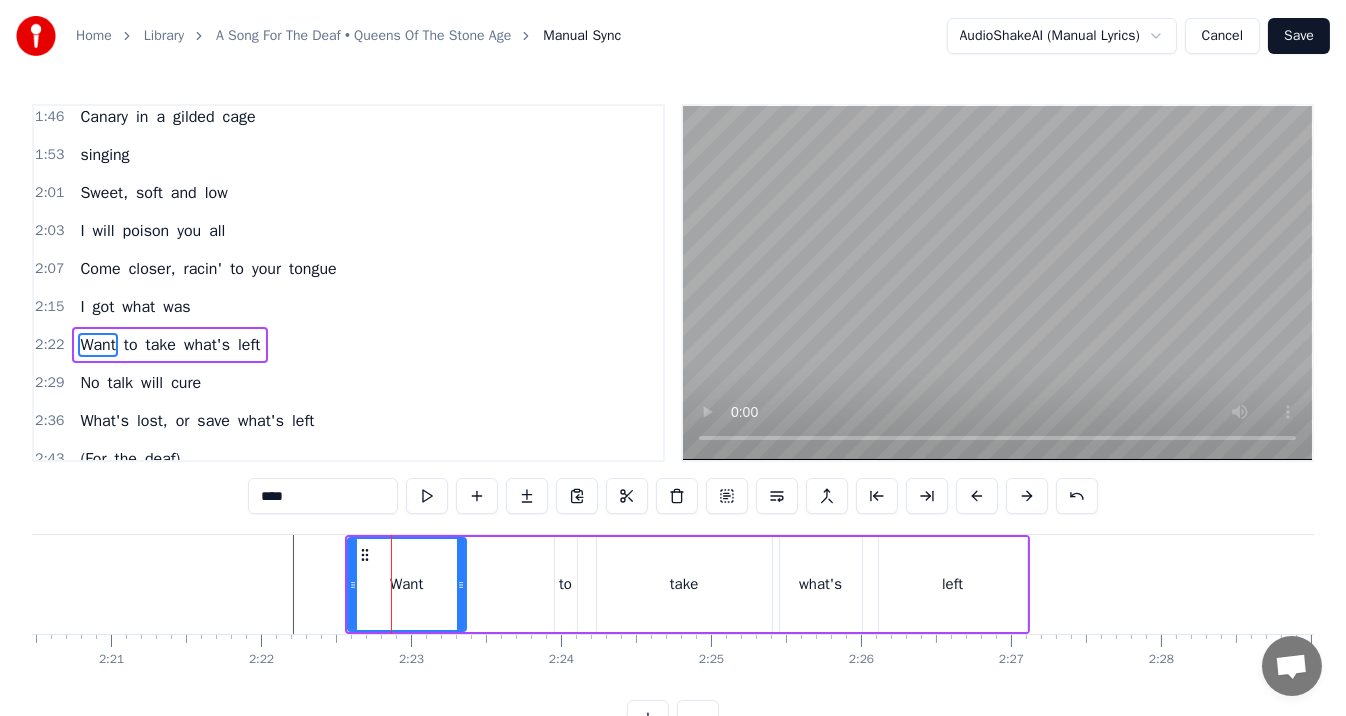scroll, scrollTop: 383, scrollLeft: 0, axis: vertical 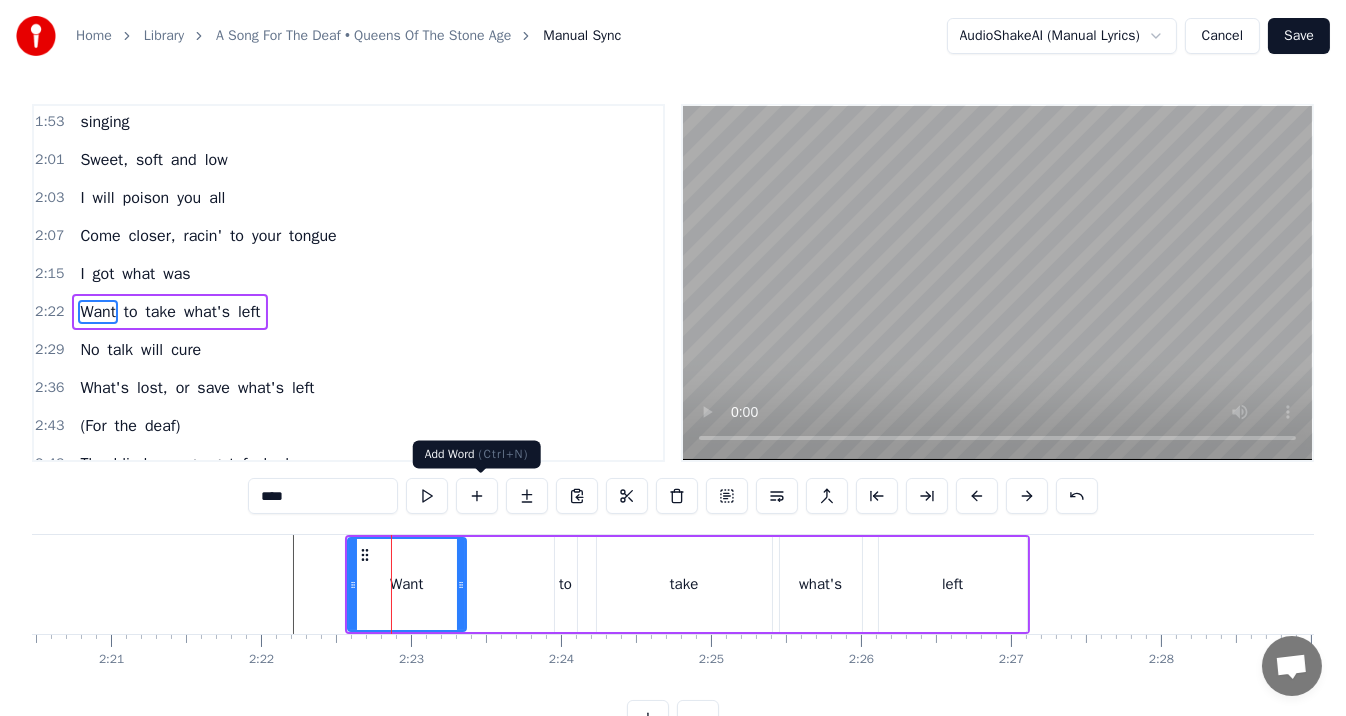 click at bounding box center [477, 496] 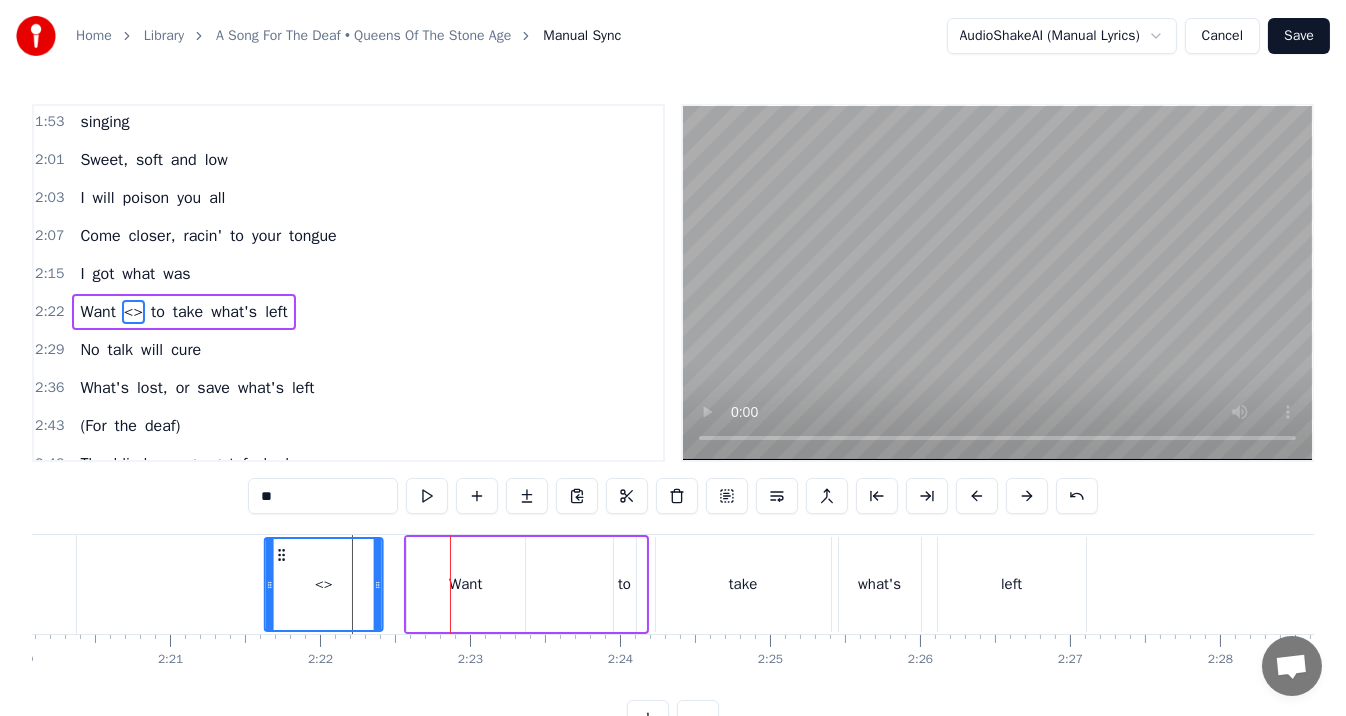 scroll, scrollTop: 0, scrollLeft: 20993, axis: horizontal 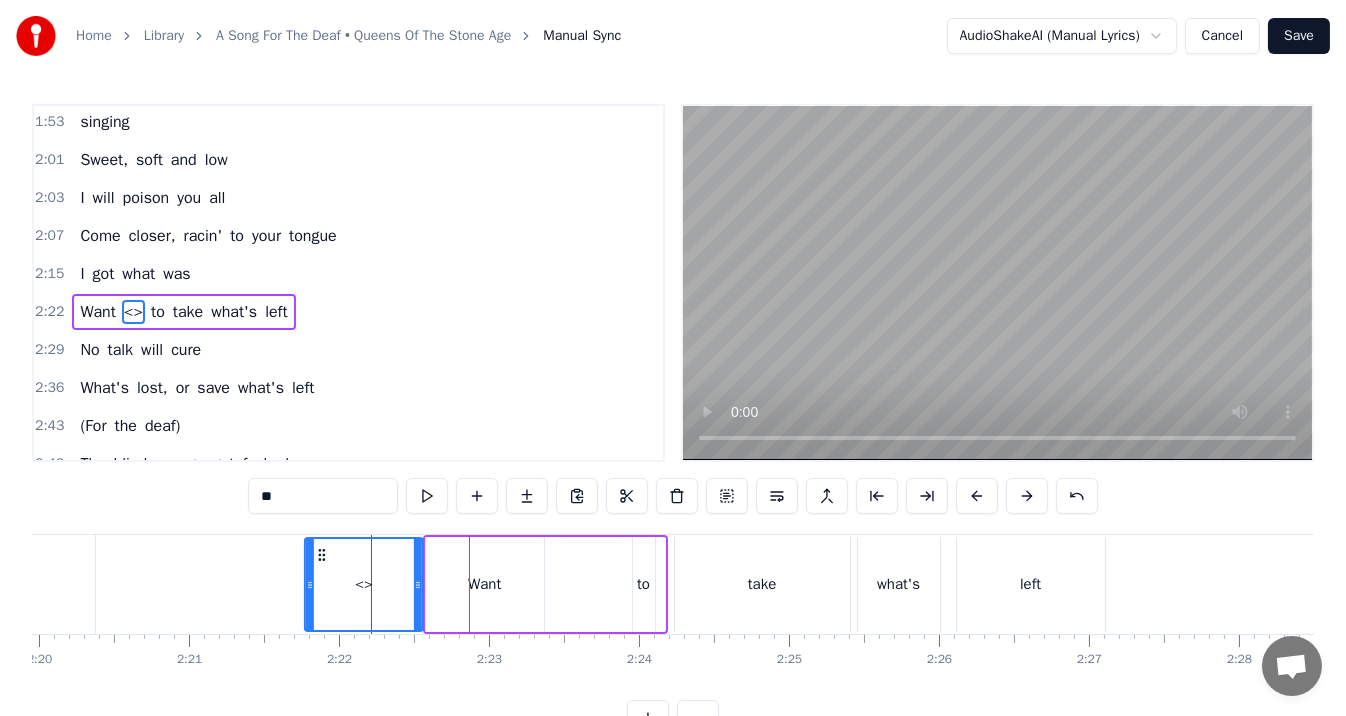 drag, startPoint x: 485, startPoint y: 551, endPoint x: 319, endPoint y: 567, distance: 166.7693 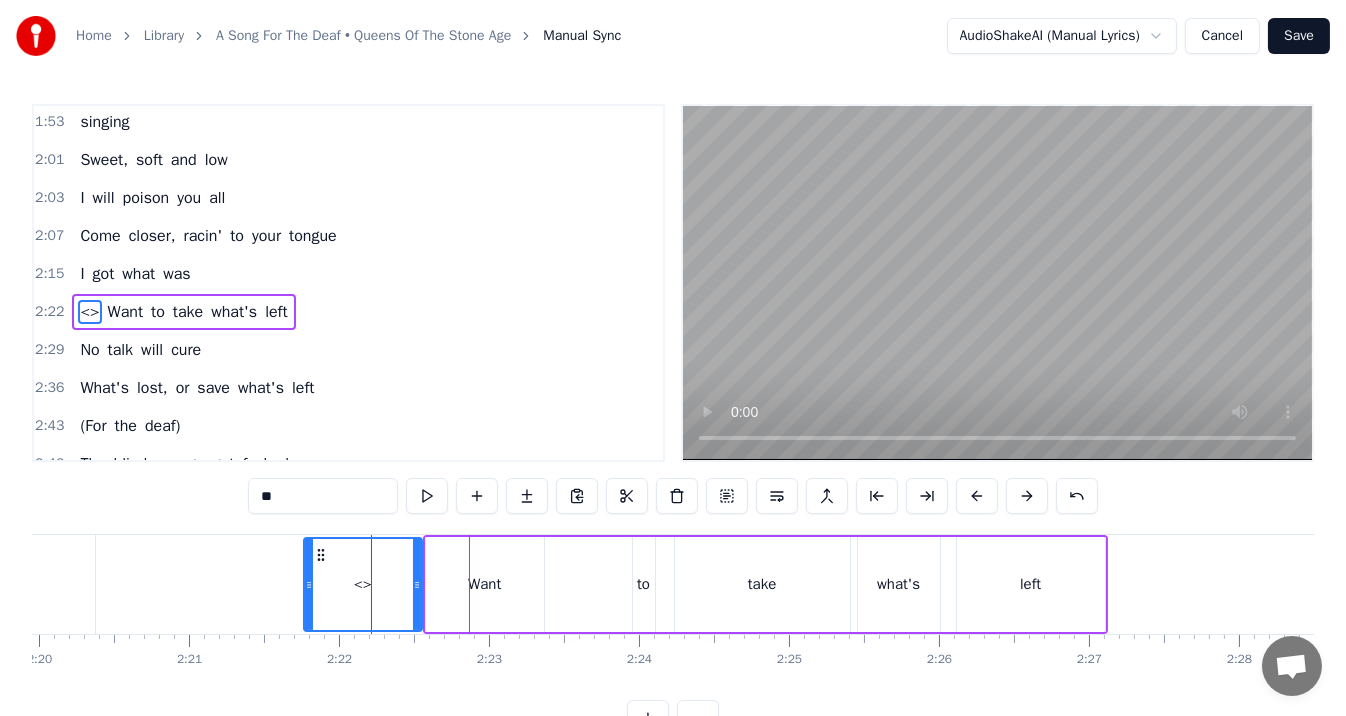 drag, startPoint x: 344, startPoint y: 507, endPoint x: 88, endPoint y: 496, distance: 256.2362 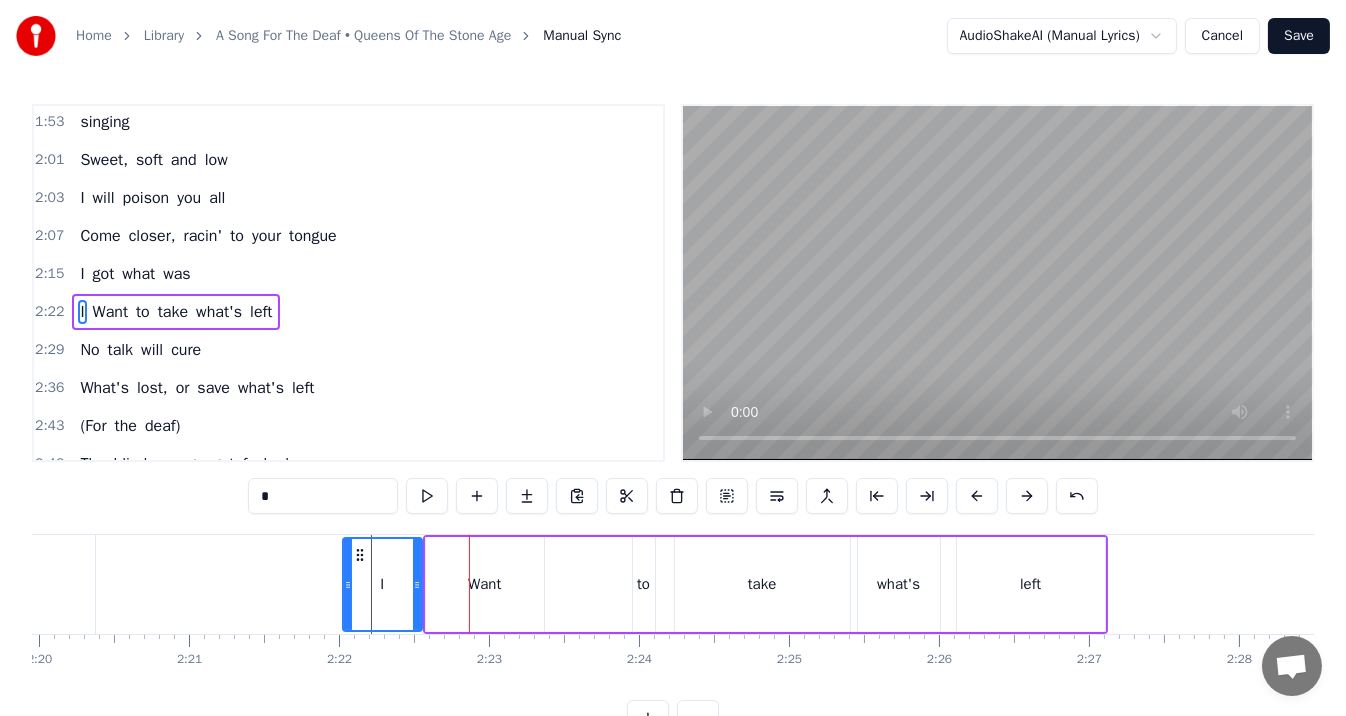 drag, startPoint x: 304, startPoint y: 582, endPoint x: 343, endPoint y: 583, distance: 39.012817 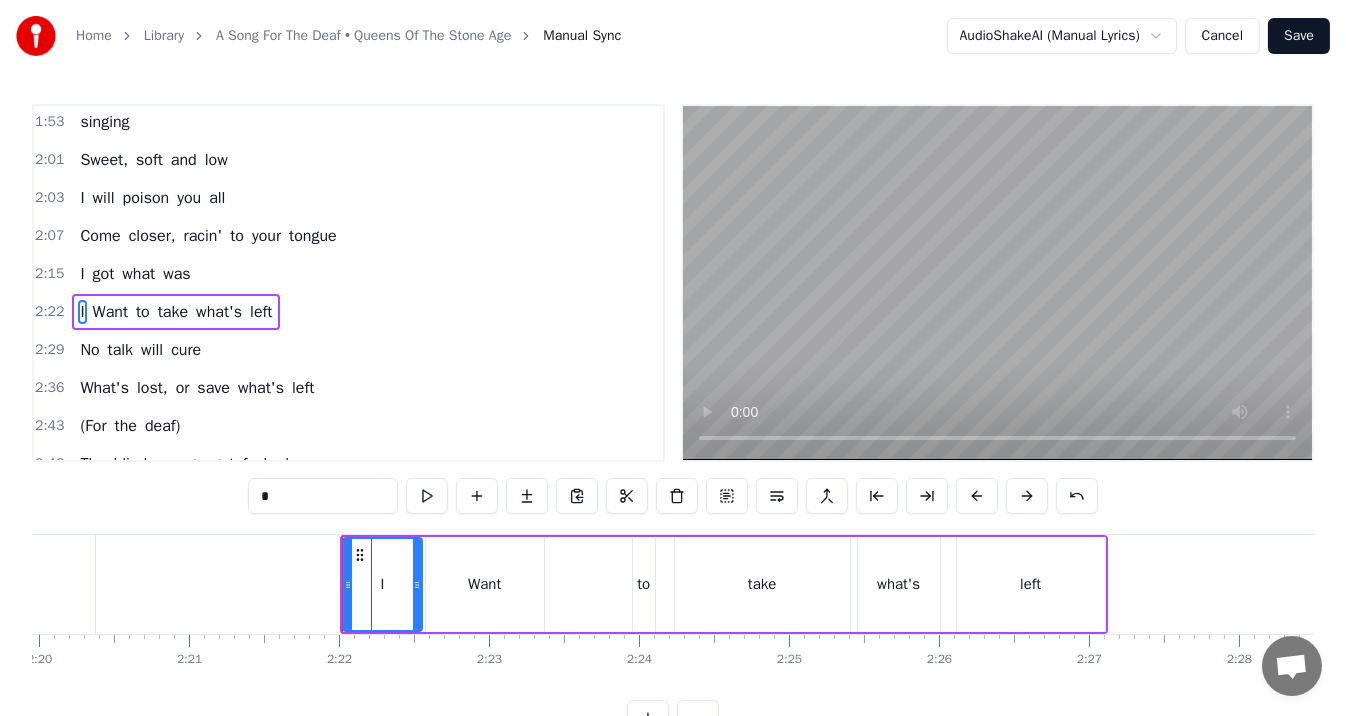 type on "*" 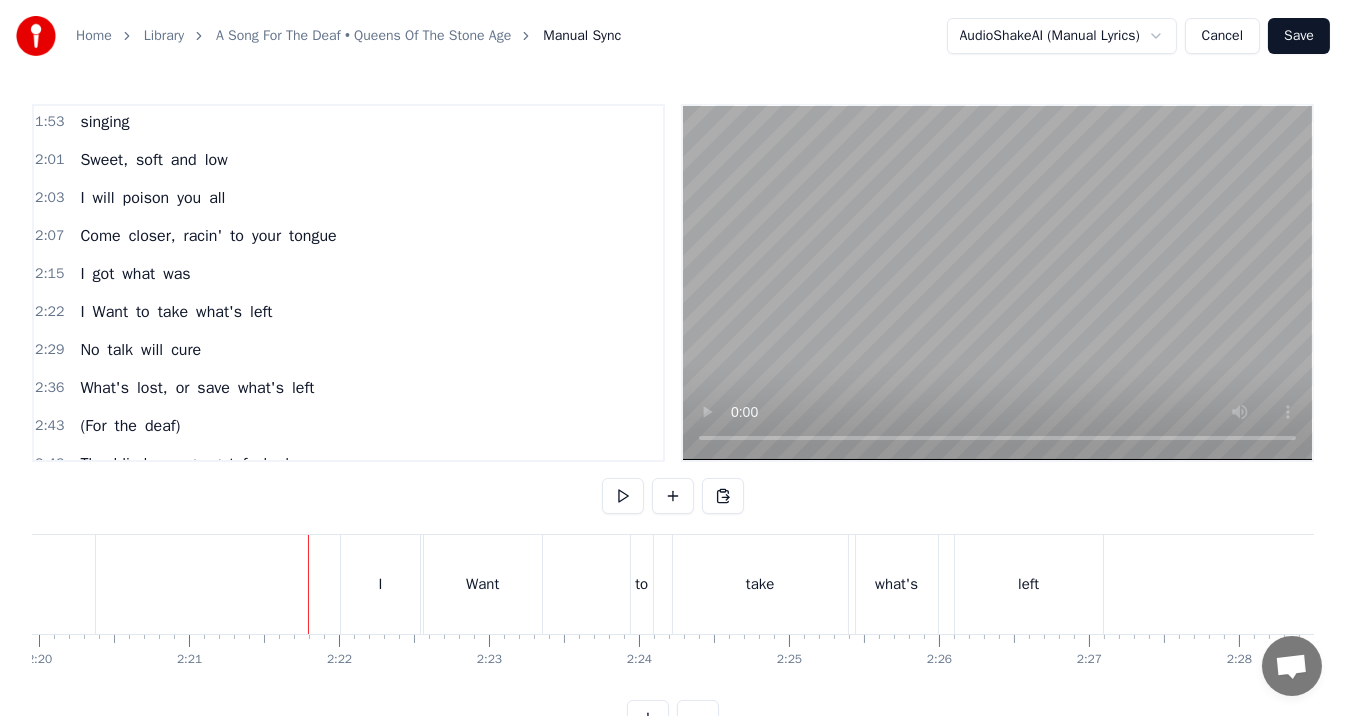click at bounding box center [623, 496] 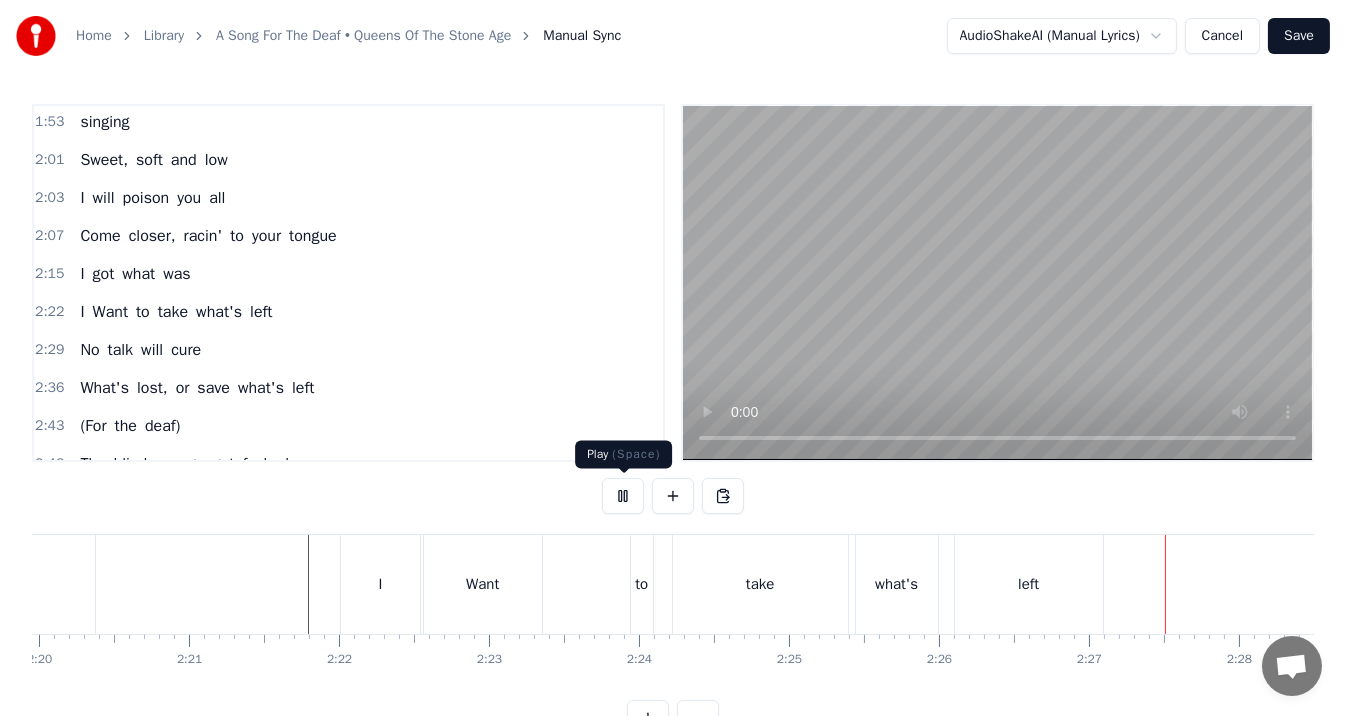 click at bounding box center (623, 496) 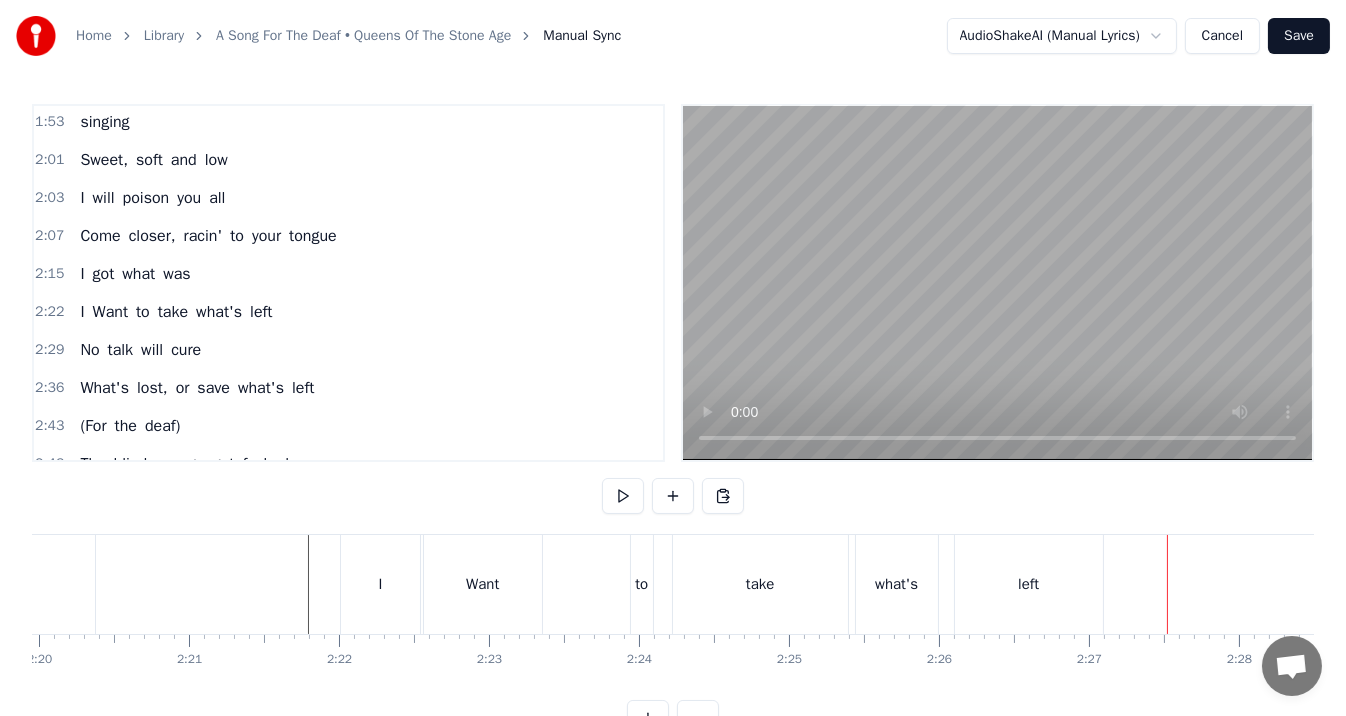 click on "Want" at bounding box center (483, 584) 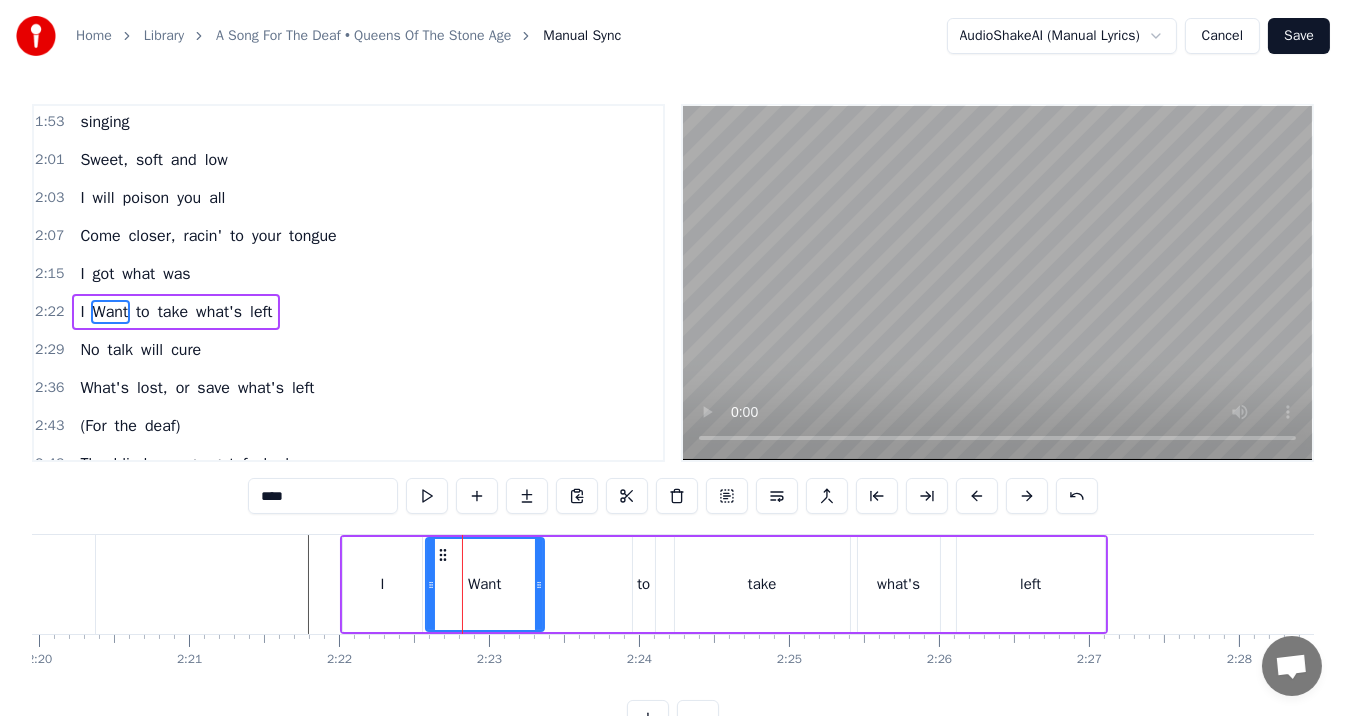 drag, startPoint x: 273, startPoint y: 495, endPoint x: 259, endPoint y: 495, distance: 14 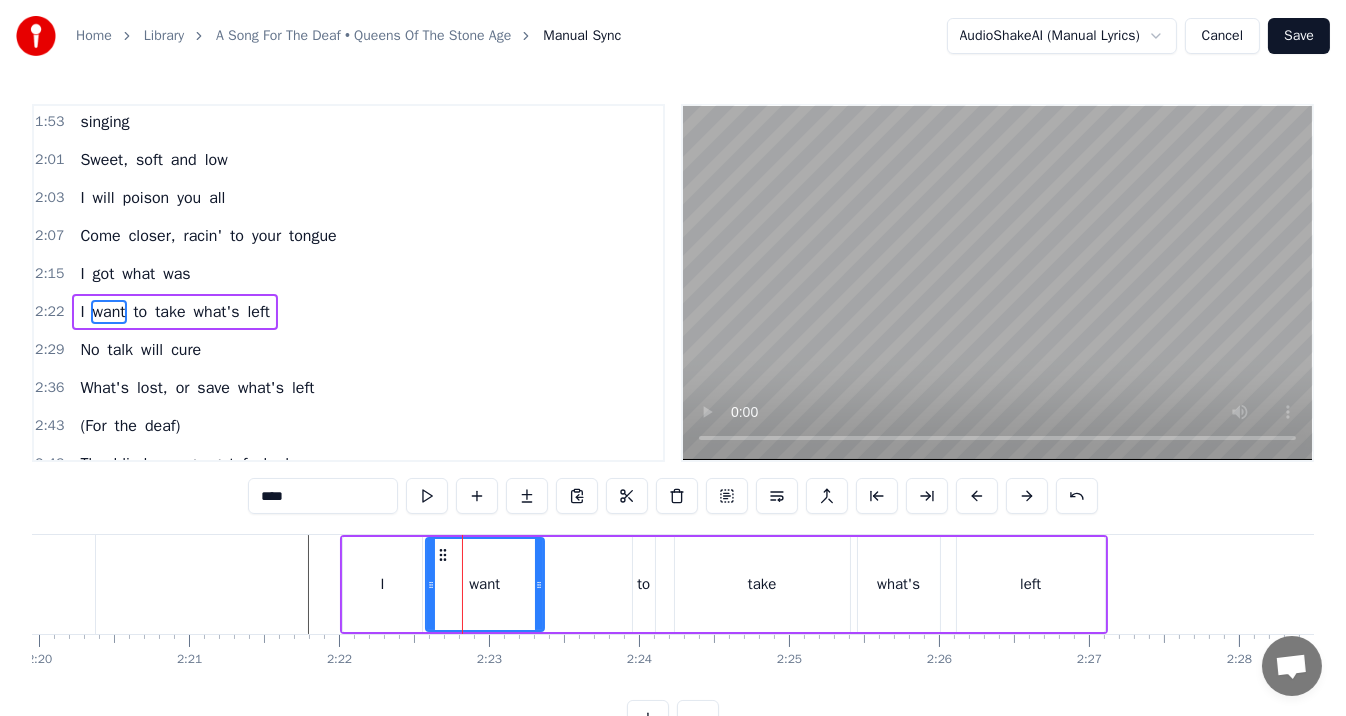 type on "****" 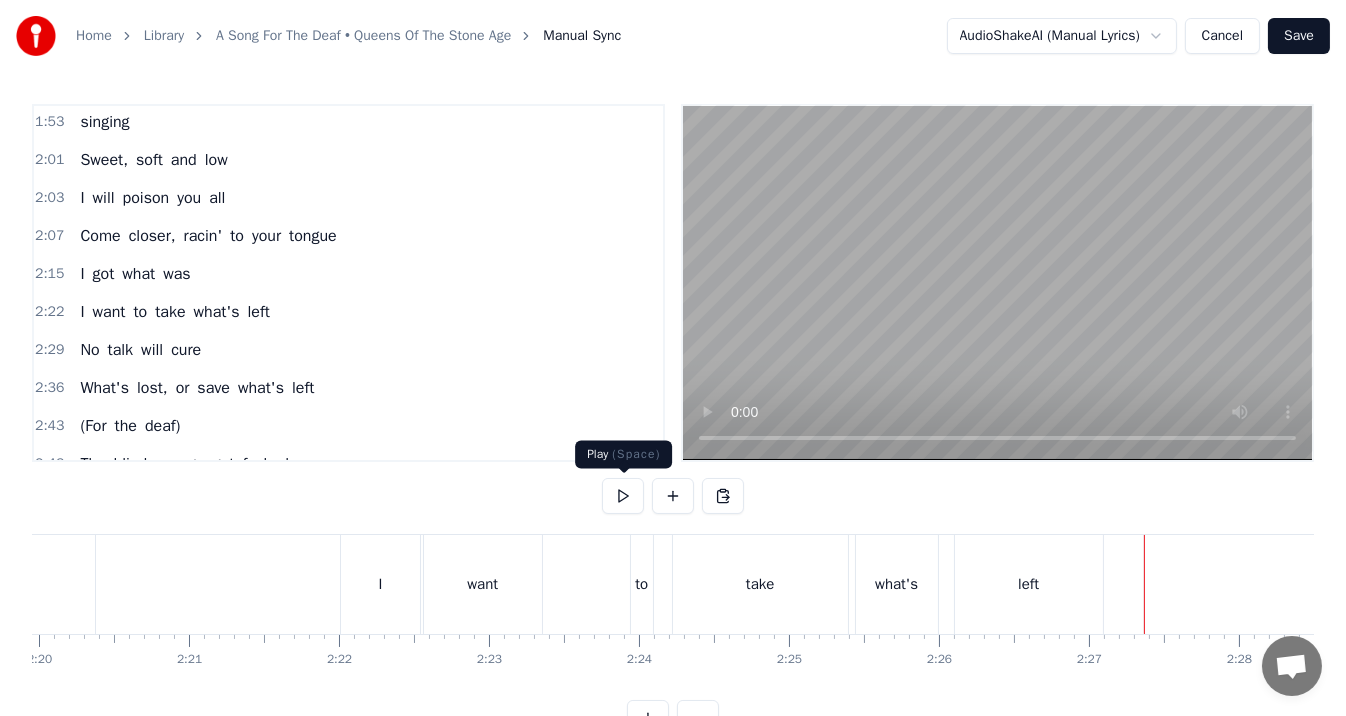 click at bounding box center (623, 496) 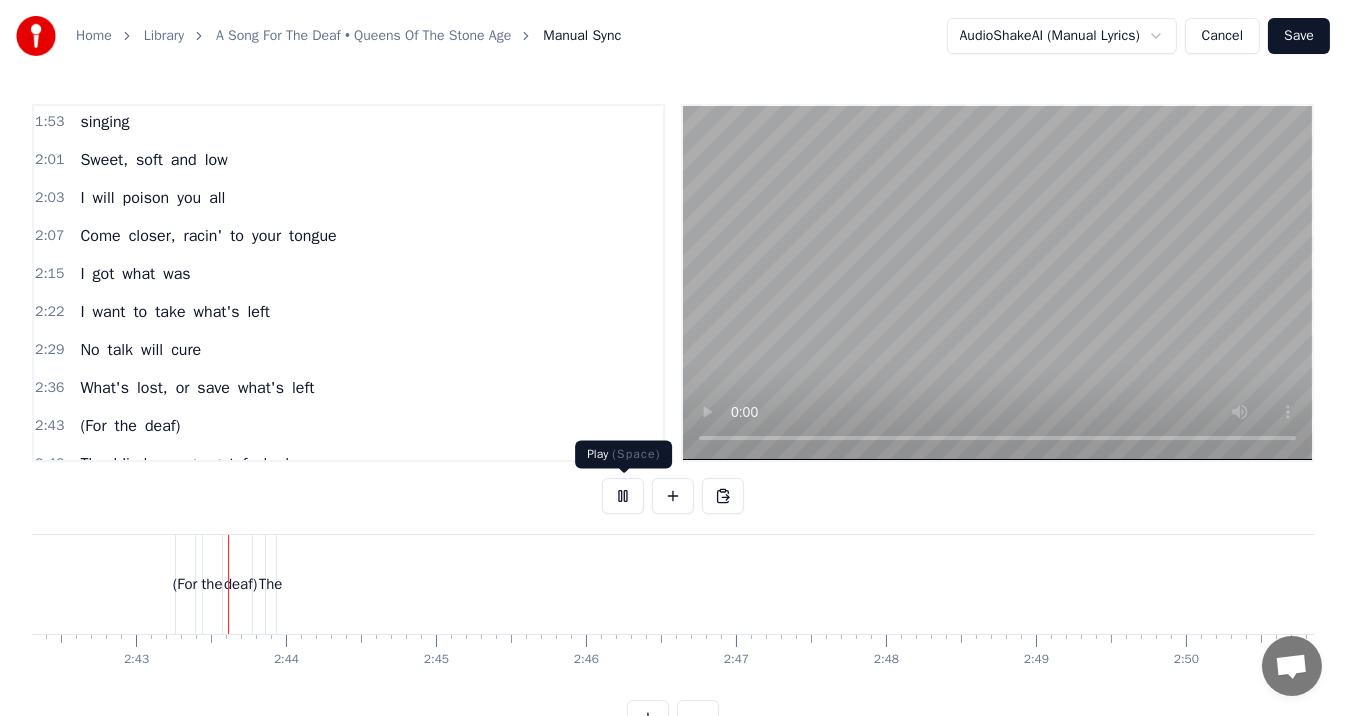 scroll, scrollTop: 0, scrollLeft: 24347, axis: horizontal 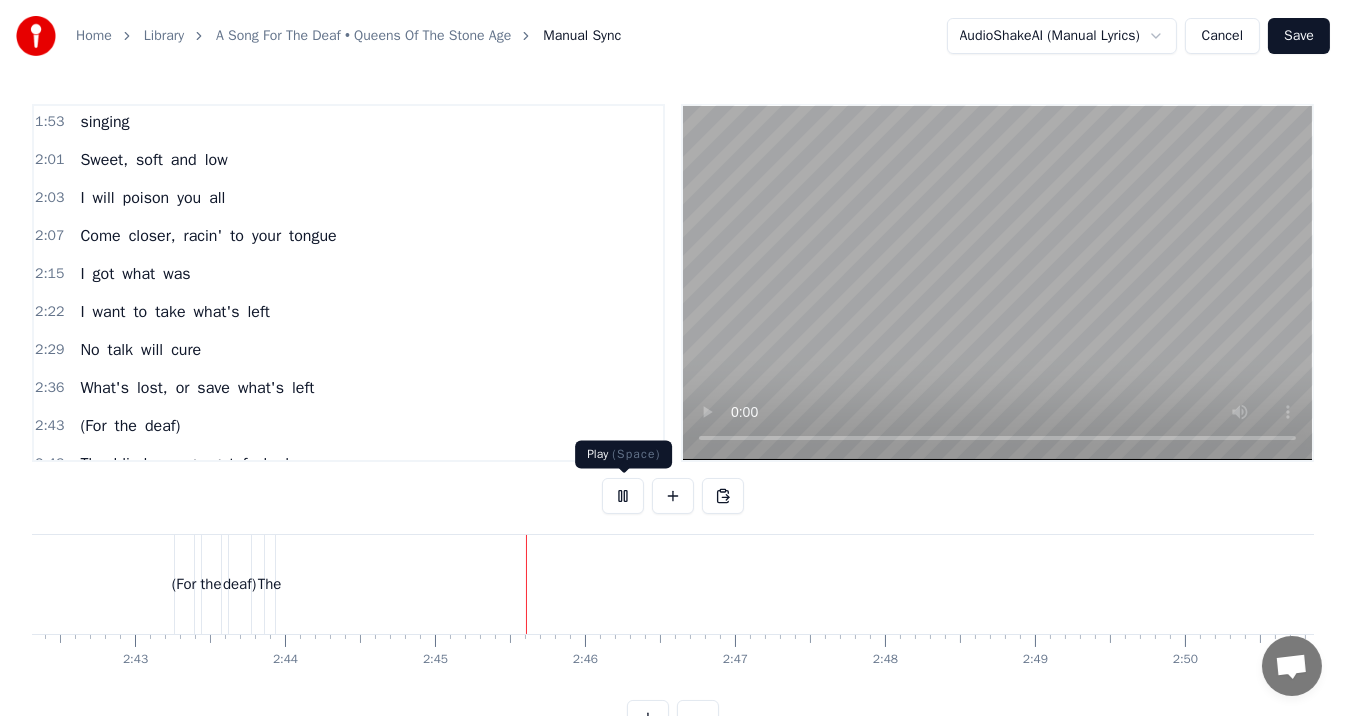 click at bounding box center (623, 496) 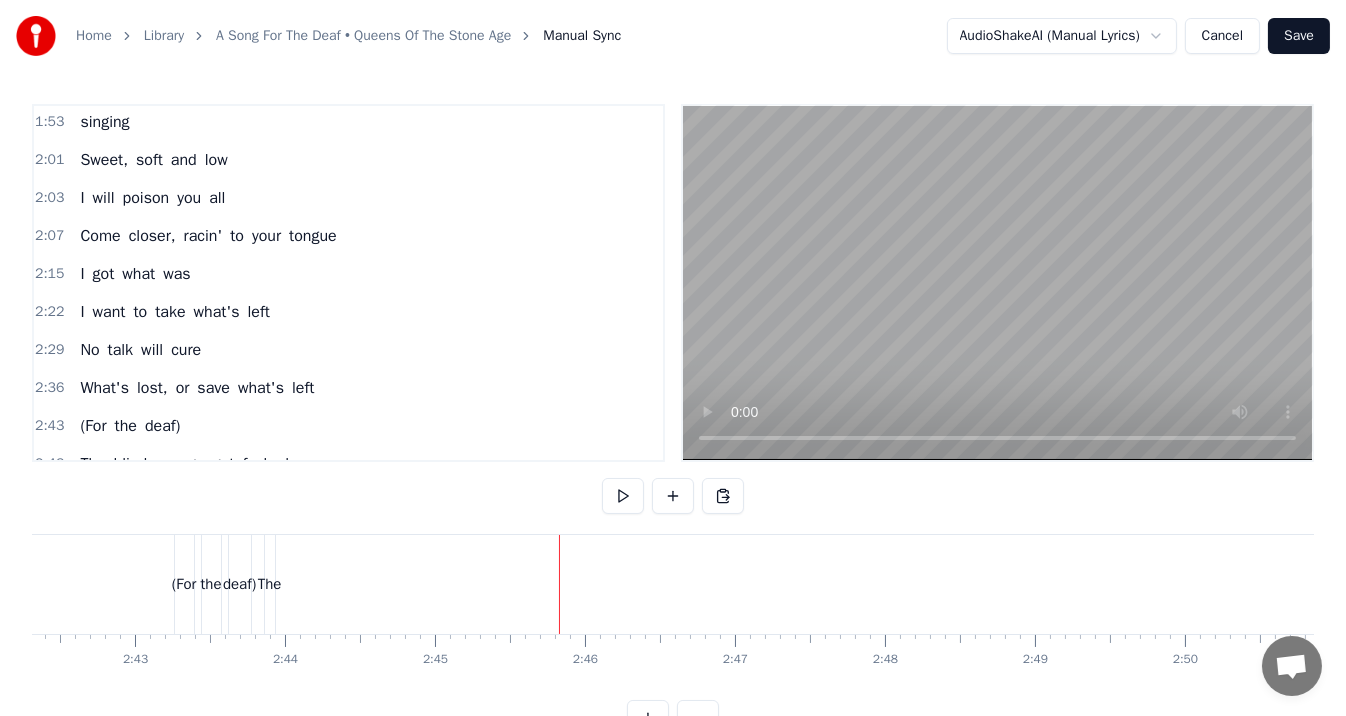 click on "The" at bounding box center [270, 584] 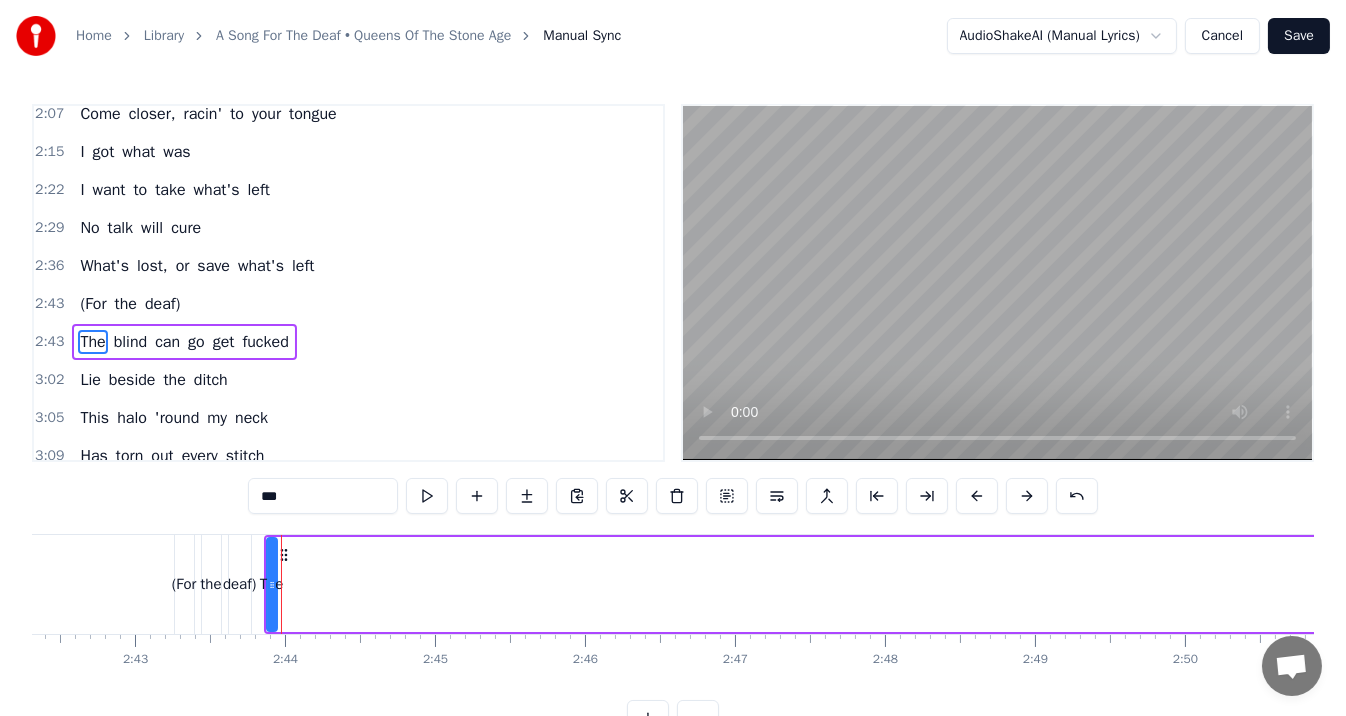 scroll, scrollTop: 528, scrollLeft: 0, axis: vertical 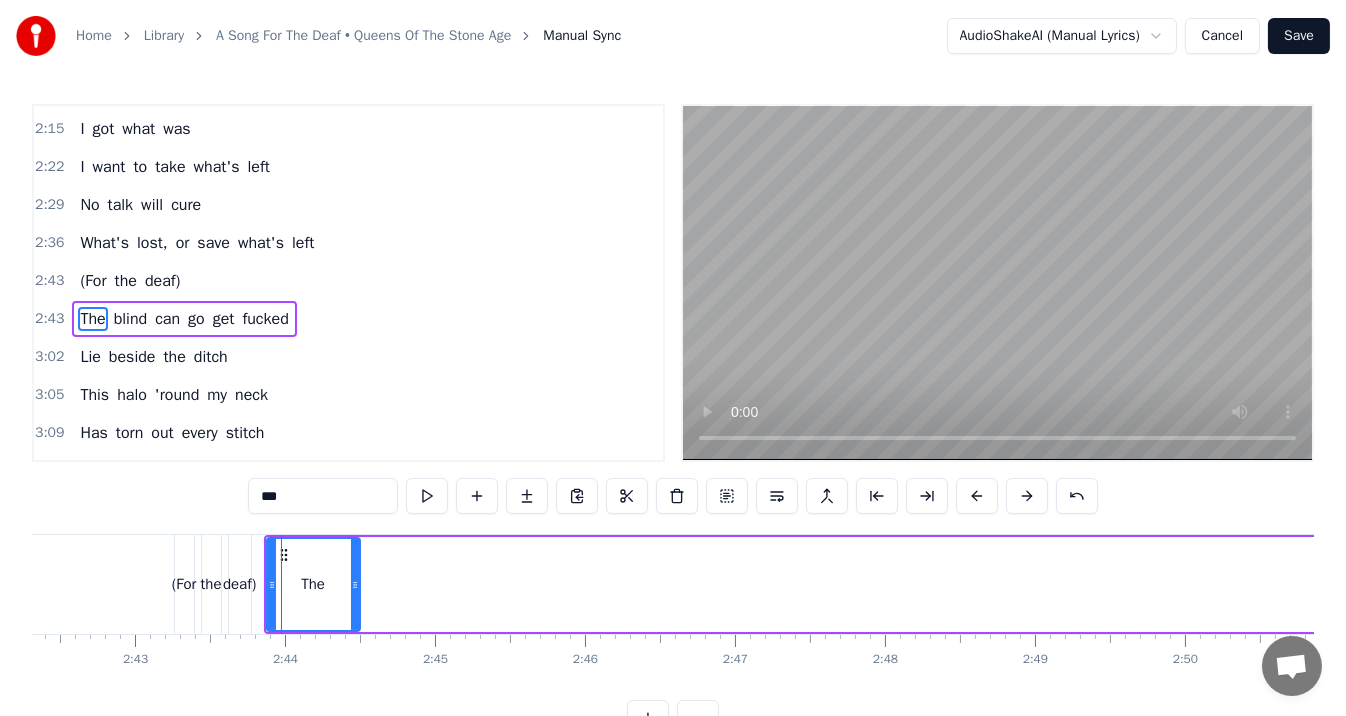 drag, startPoint x: 270, startPoint y: 563, endPoint x: 334, endPoint y: 565, distance: 64.03124 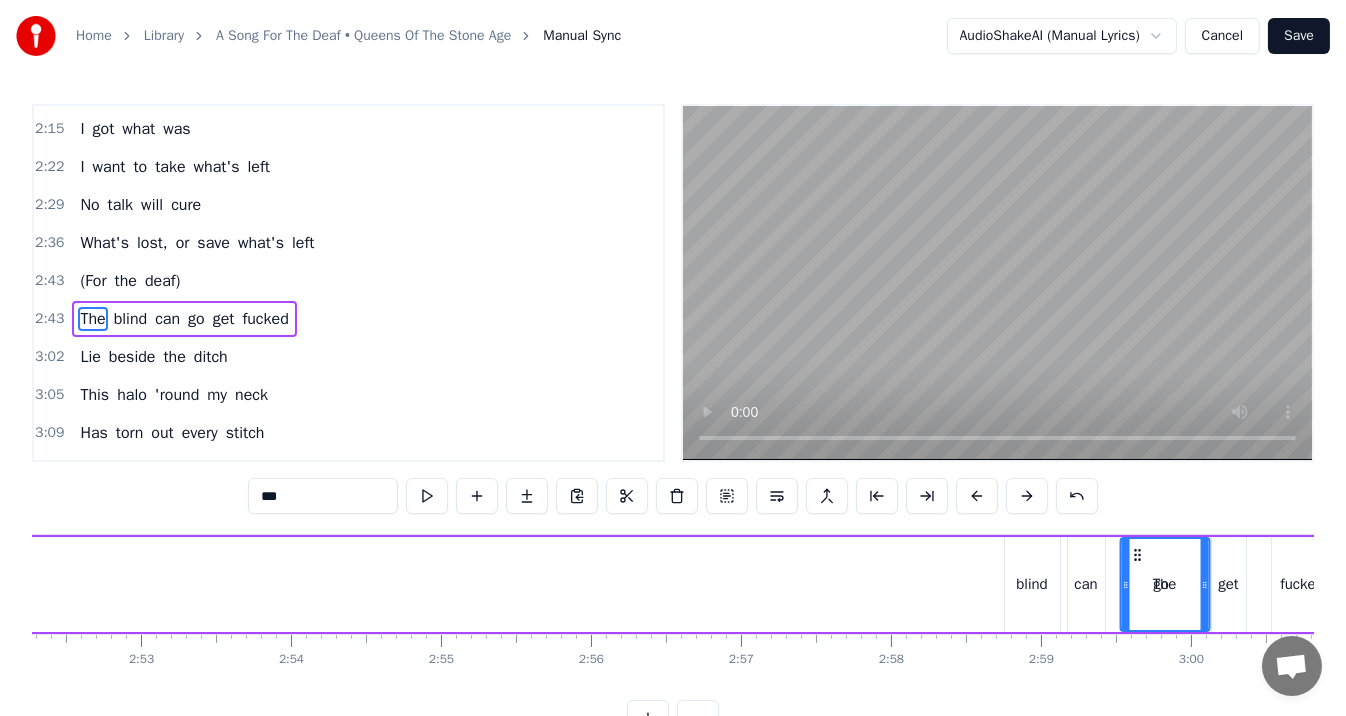 scroll, scrollTop: 0, scrollLeft: 25904, axis: horizontal 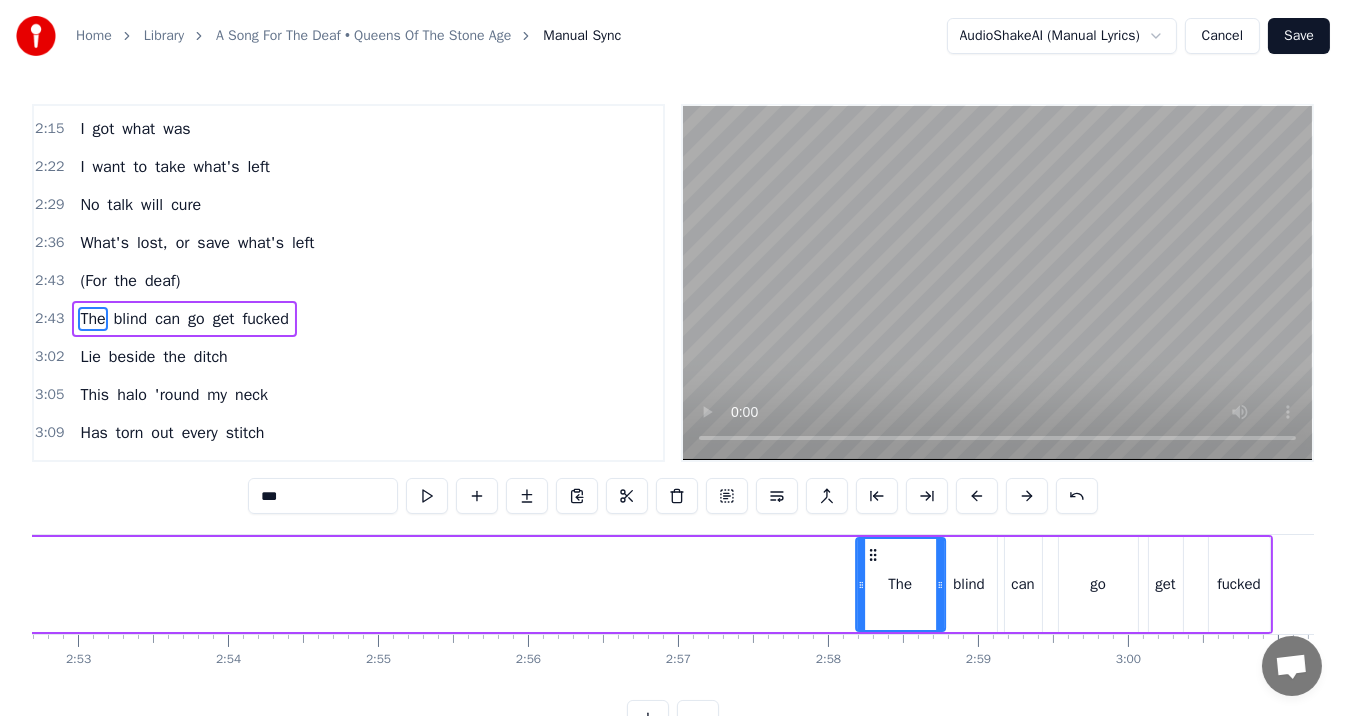 drag, startPoint x: 279, startPoint y: 553, endPoint x: 869, endPoint y: 560, distance: 590.0415 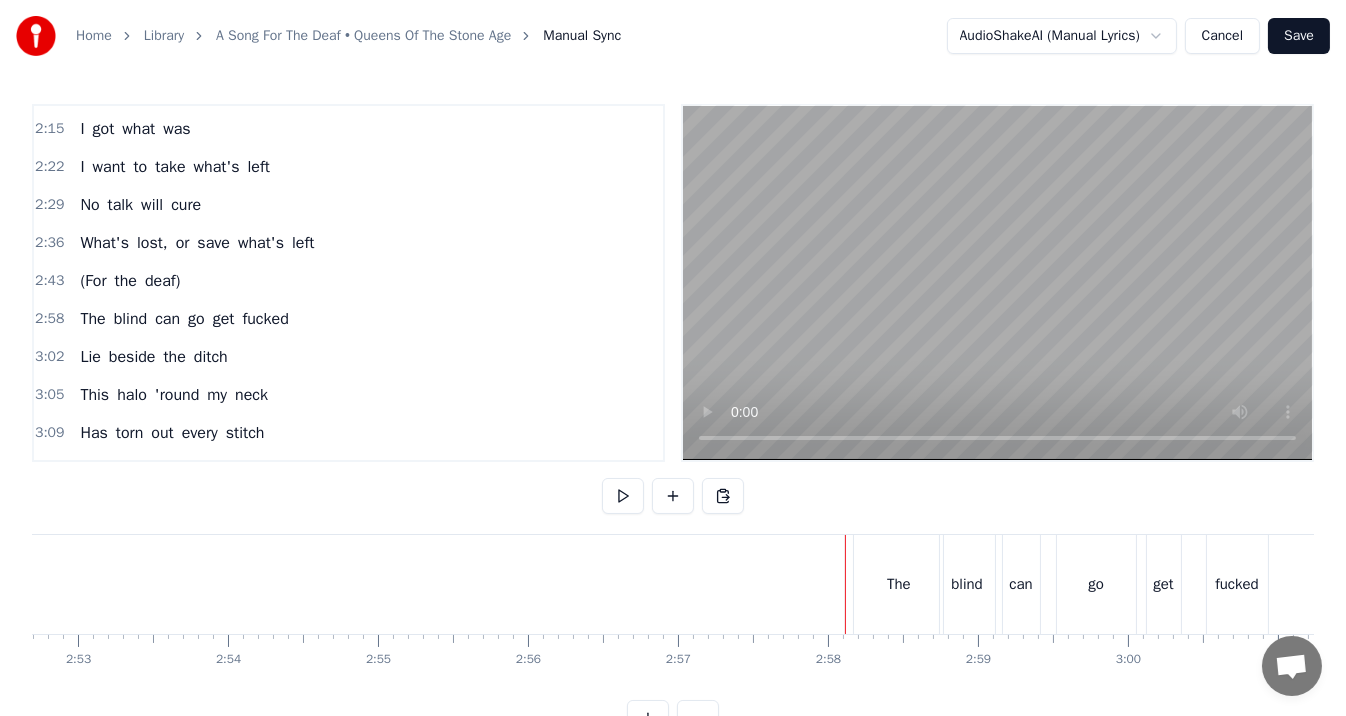 click on "The" at bounding box center [898, 584] 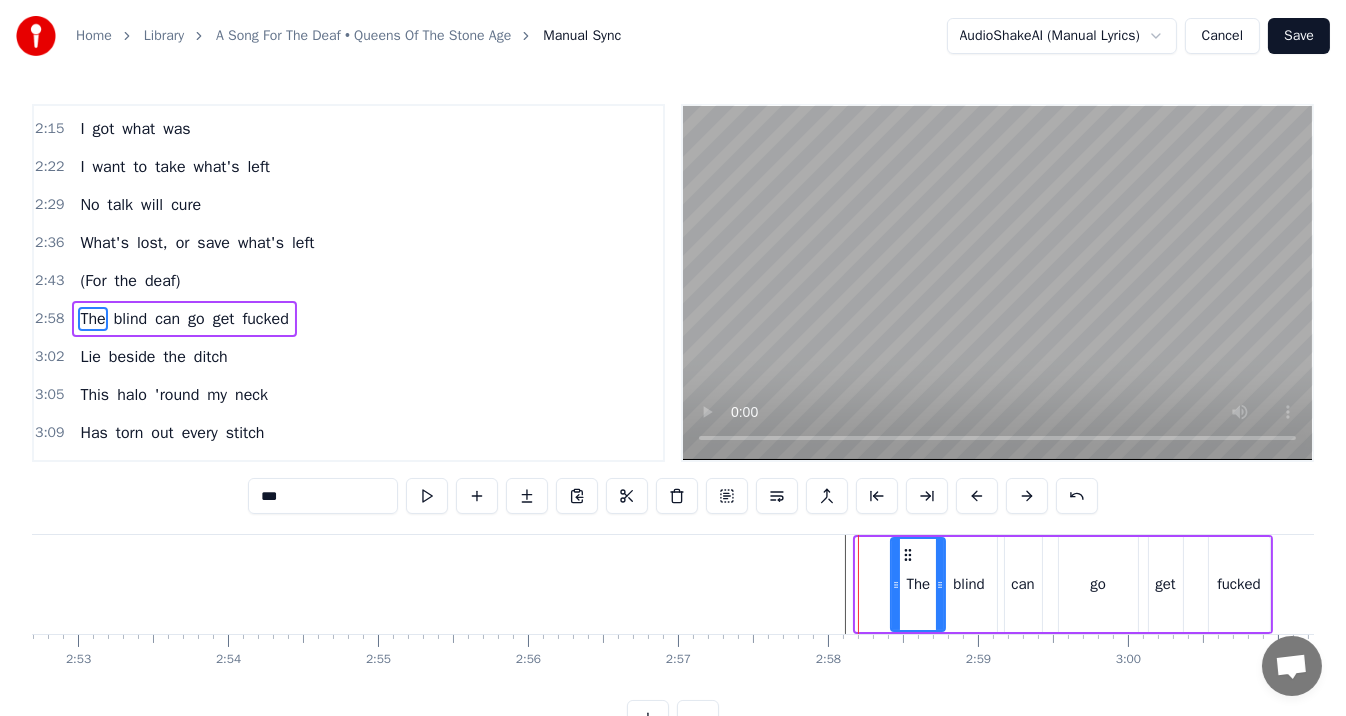 drag, startPoint x: 862, startPoint y: 584, endPoint x: 897, endPoint y: 583, distance: 35.014282 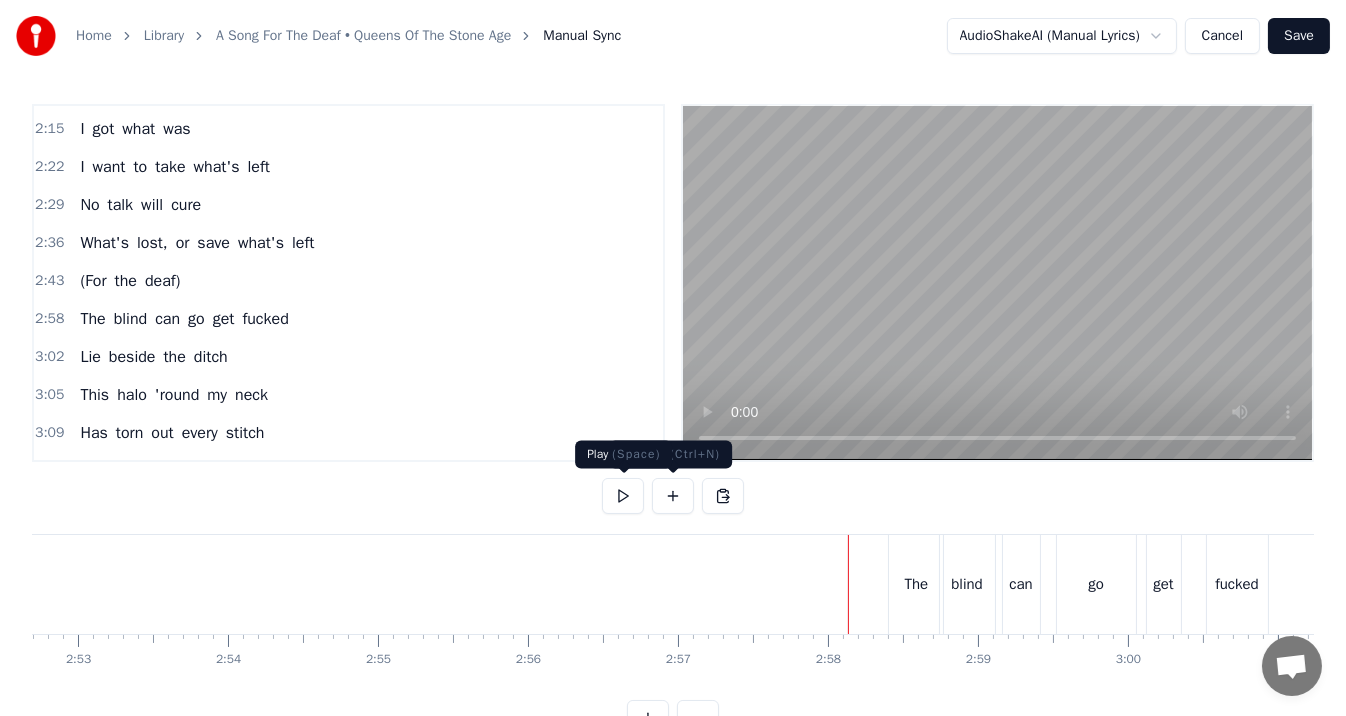 click at bounding box center (623, 496) 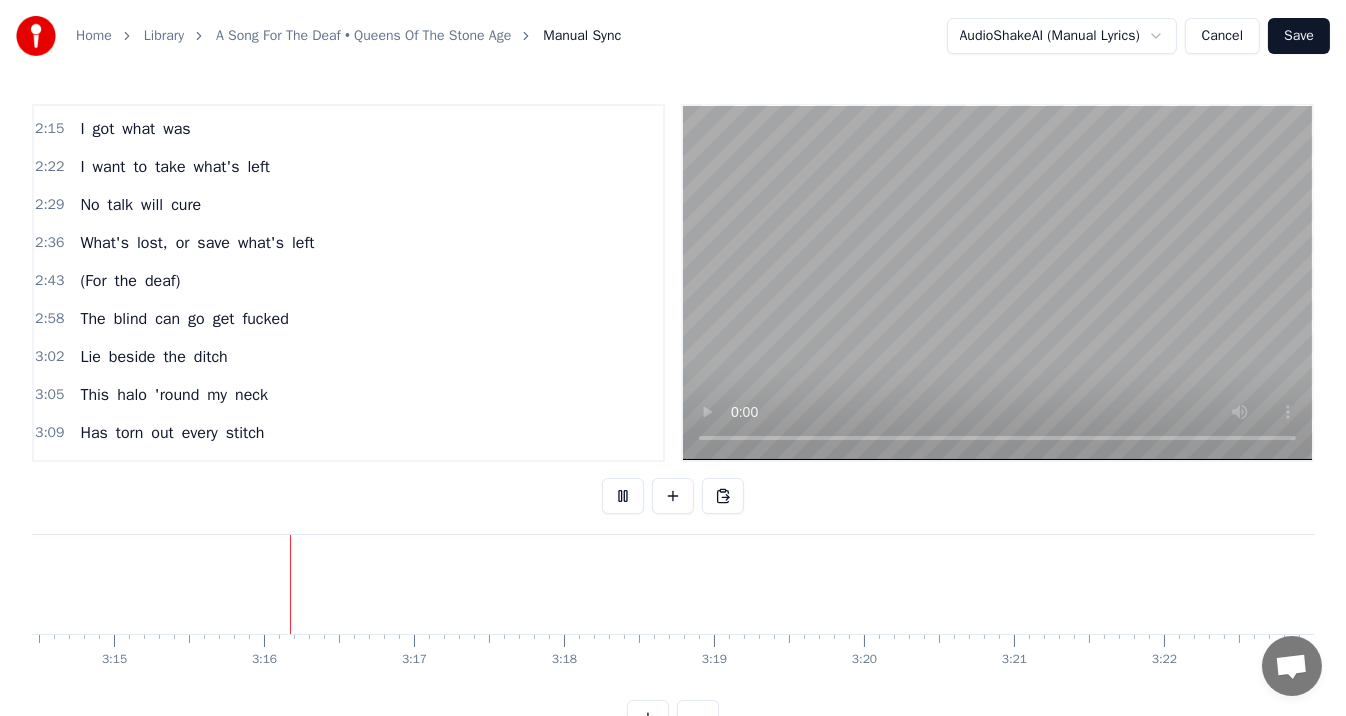 scroll, scrollTop: 0, scrollLeft: 29243, axis: horizontal 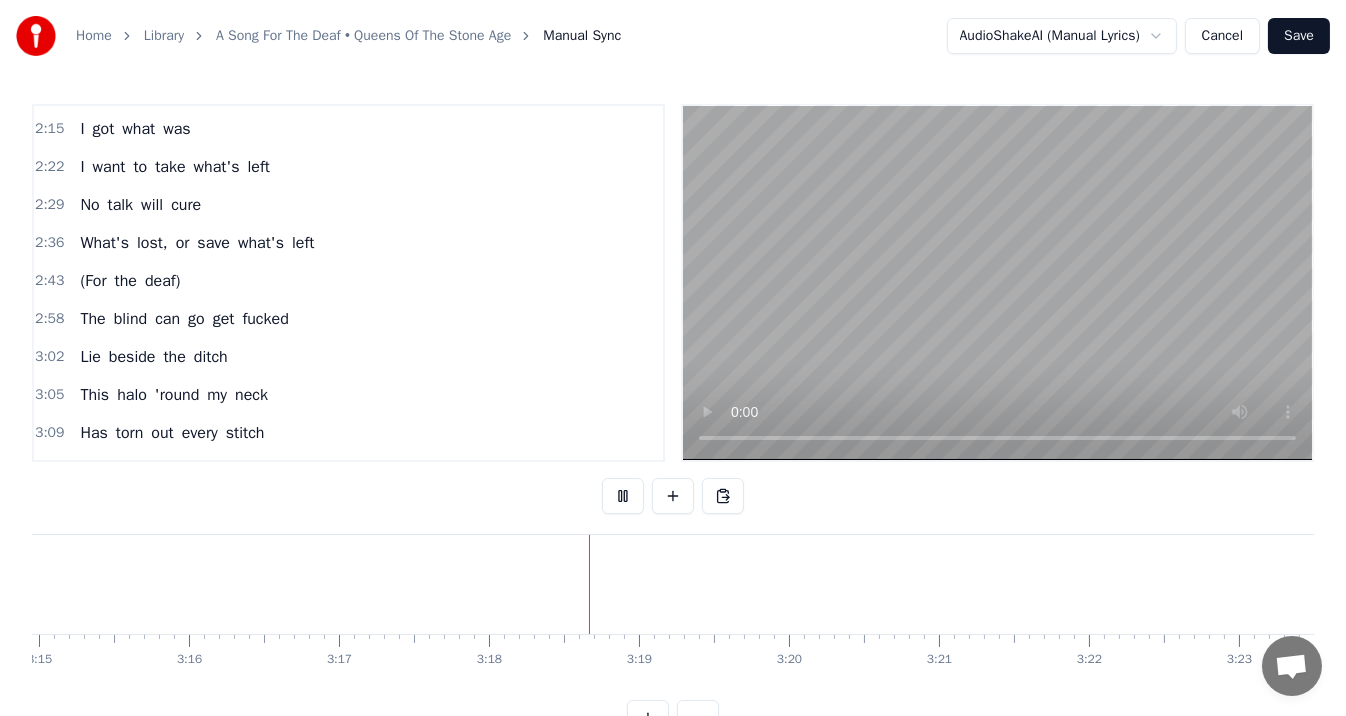 click at bounding box center (623, 496) 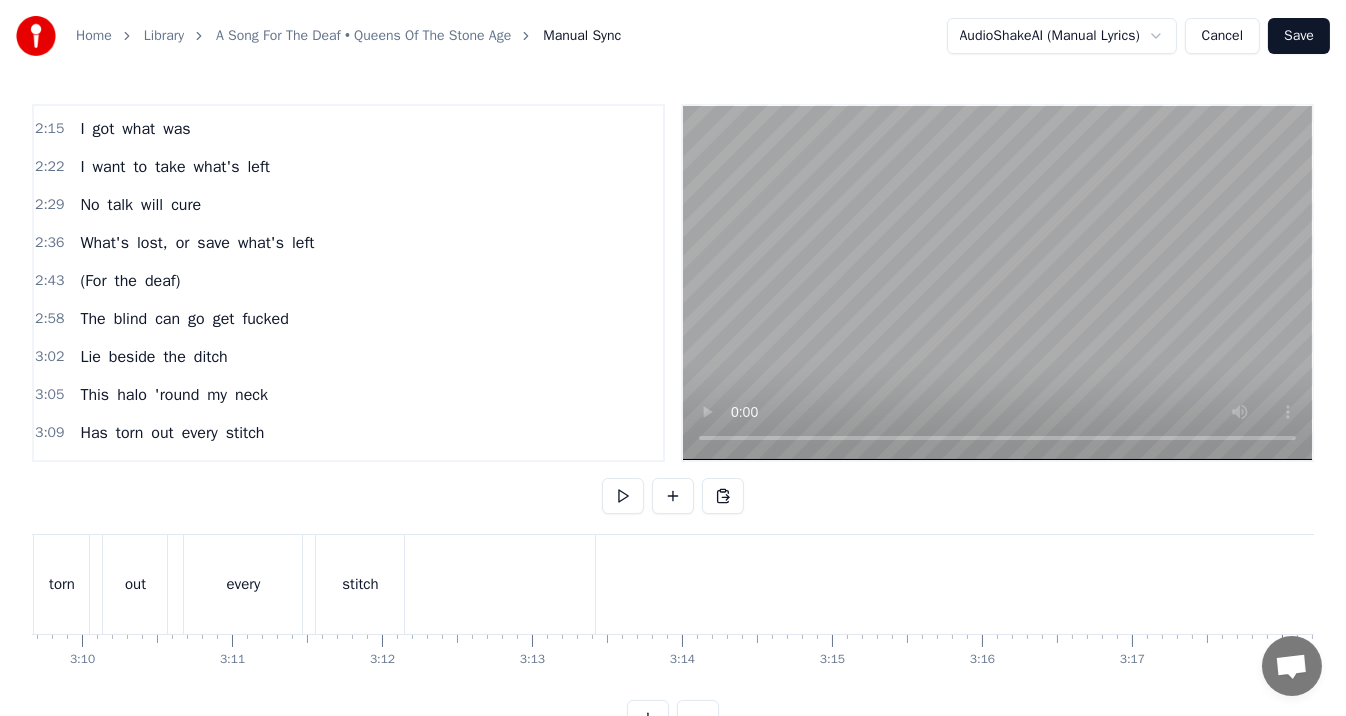 scroll, scrollTop: 0, scrollLeft: 28415, axis: horizontal 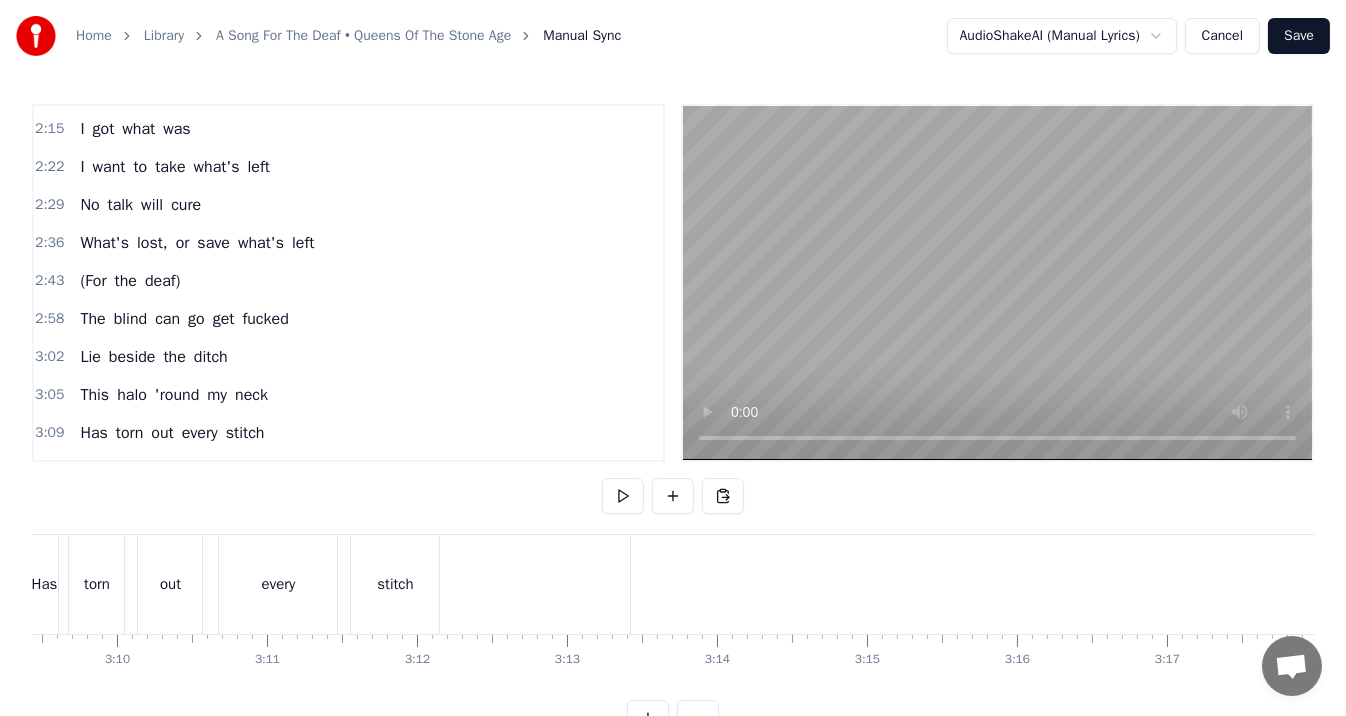 click on "stitch" at bounding box center [395, 584] 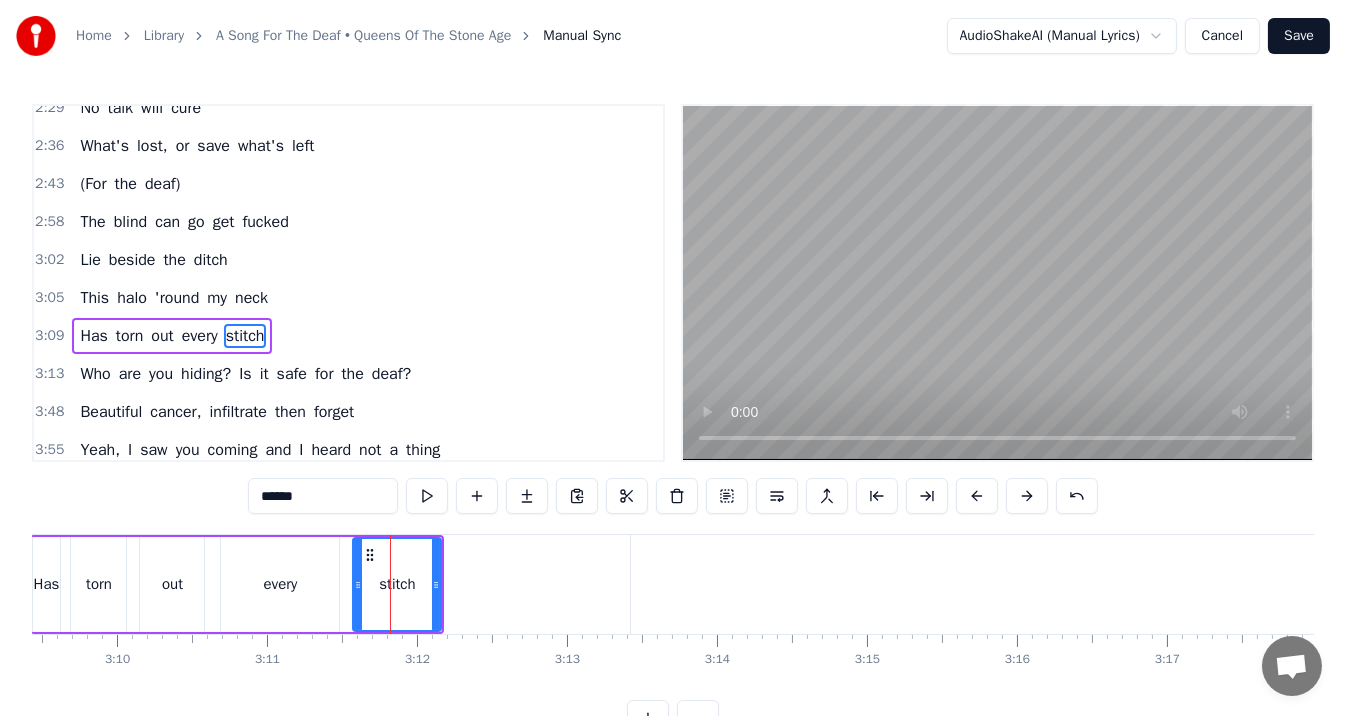 scroll, scrollTop: 636, scrollLeft: 0, axis: vertical 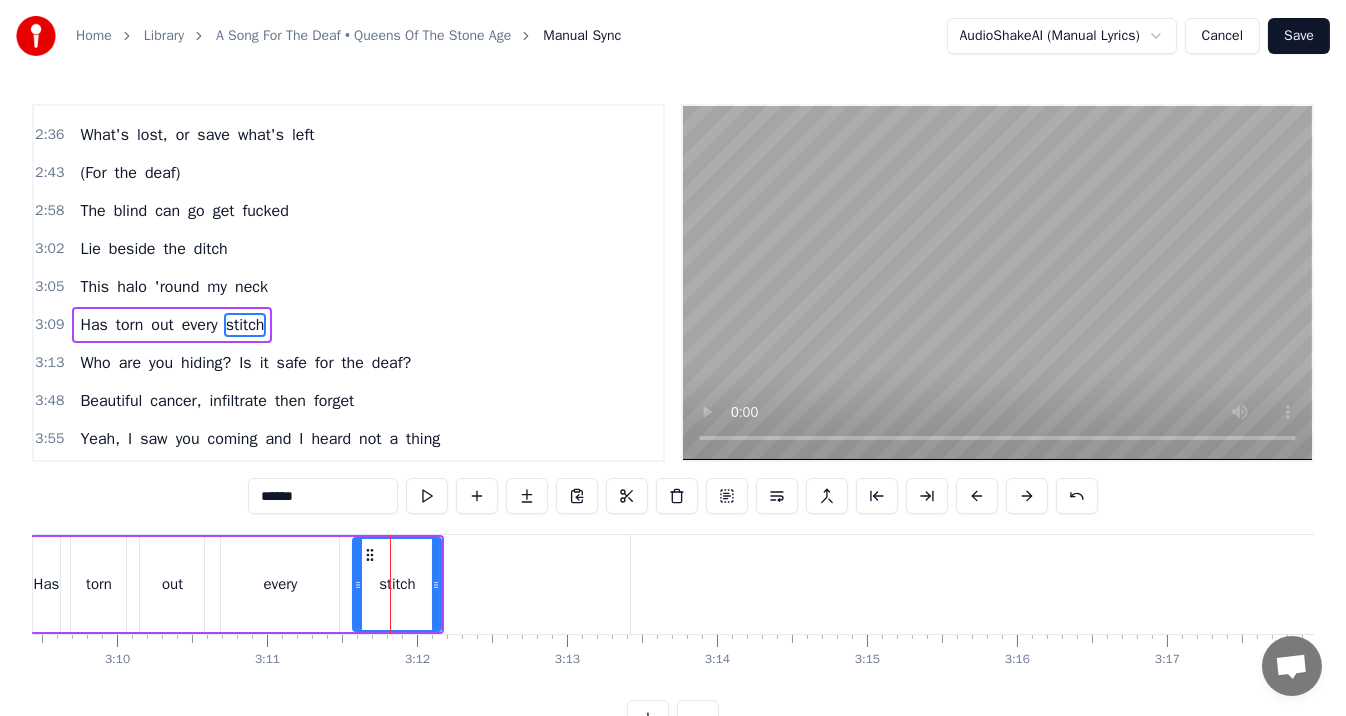 click on "Who" at bounding box center [95, 363] 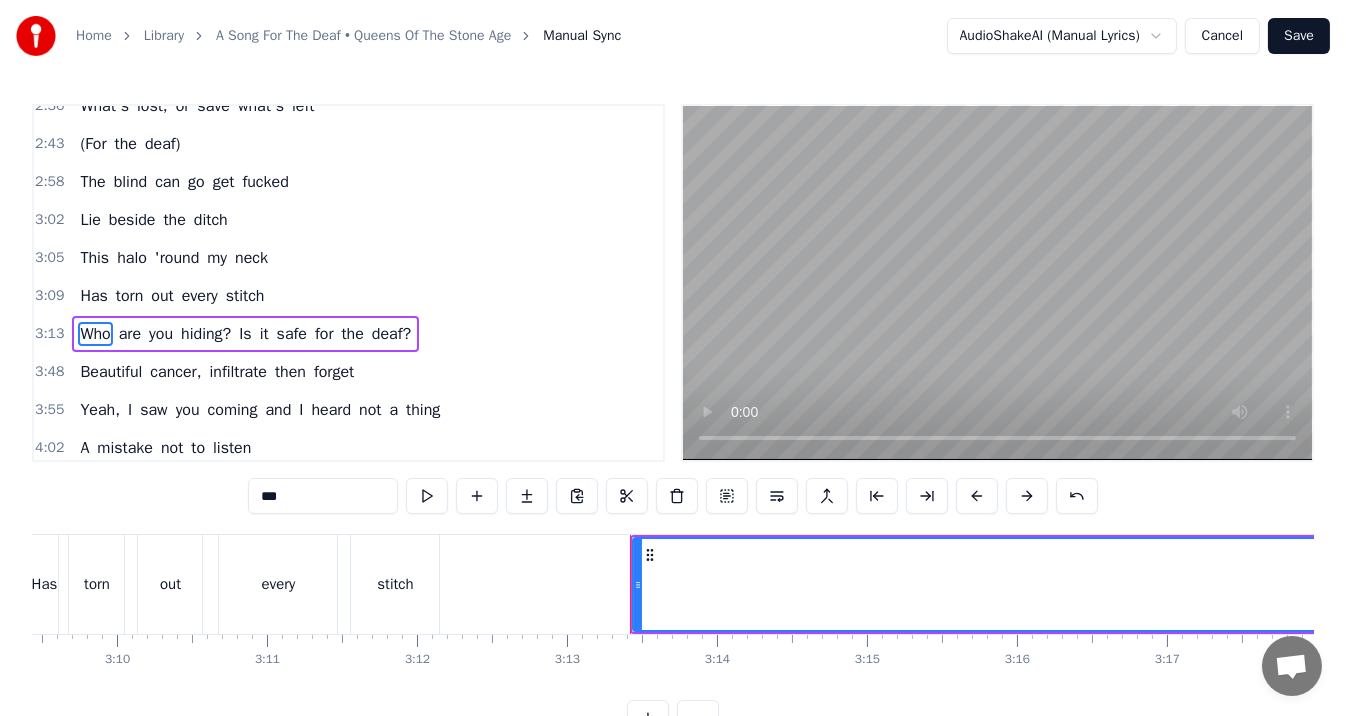 scroll, scrollTop: 673, scrollLeft: 0, axis: vertical 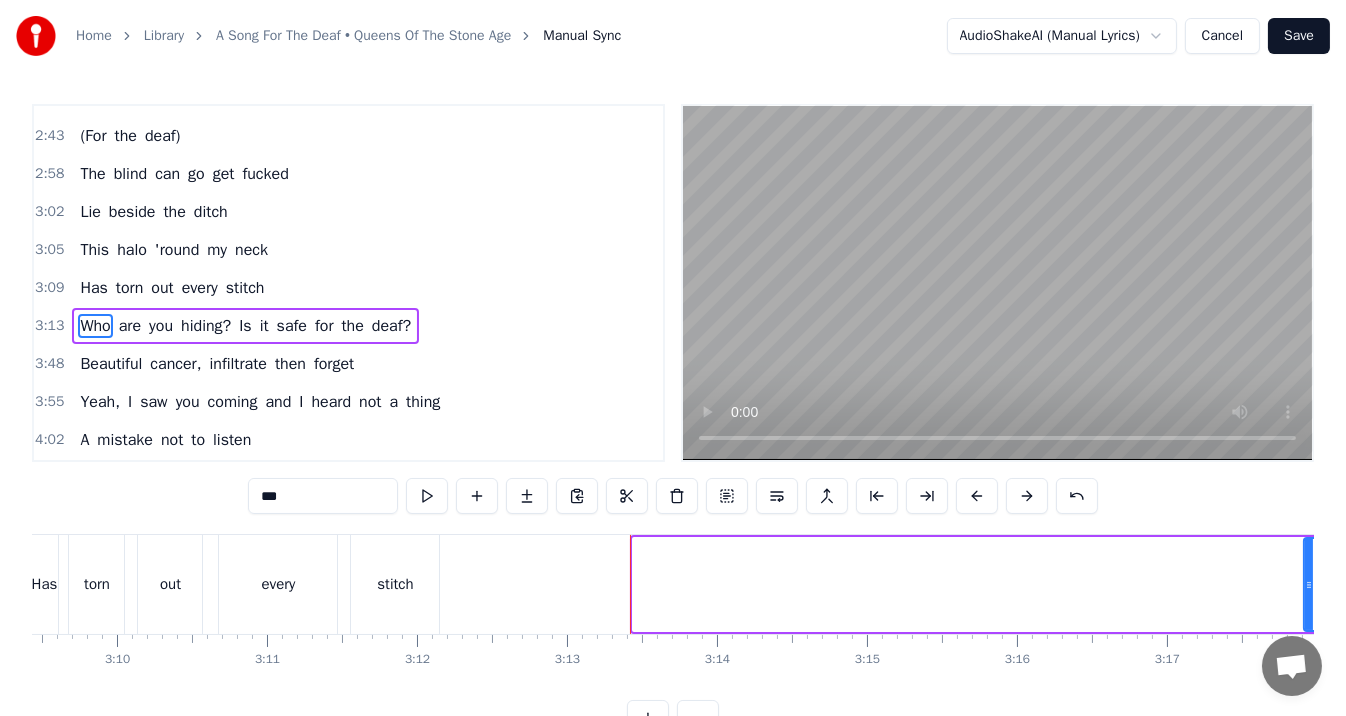 drag, startPoint x: 633, startPoint y: 582, endPoint x: 1304, endPoint y: 582, distance: 671 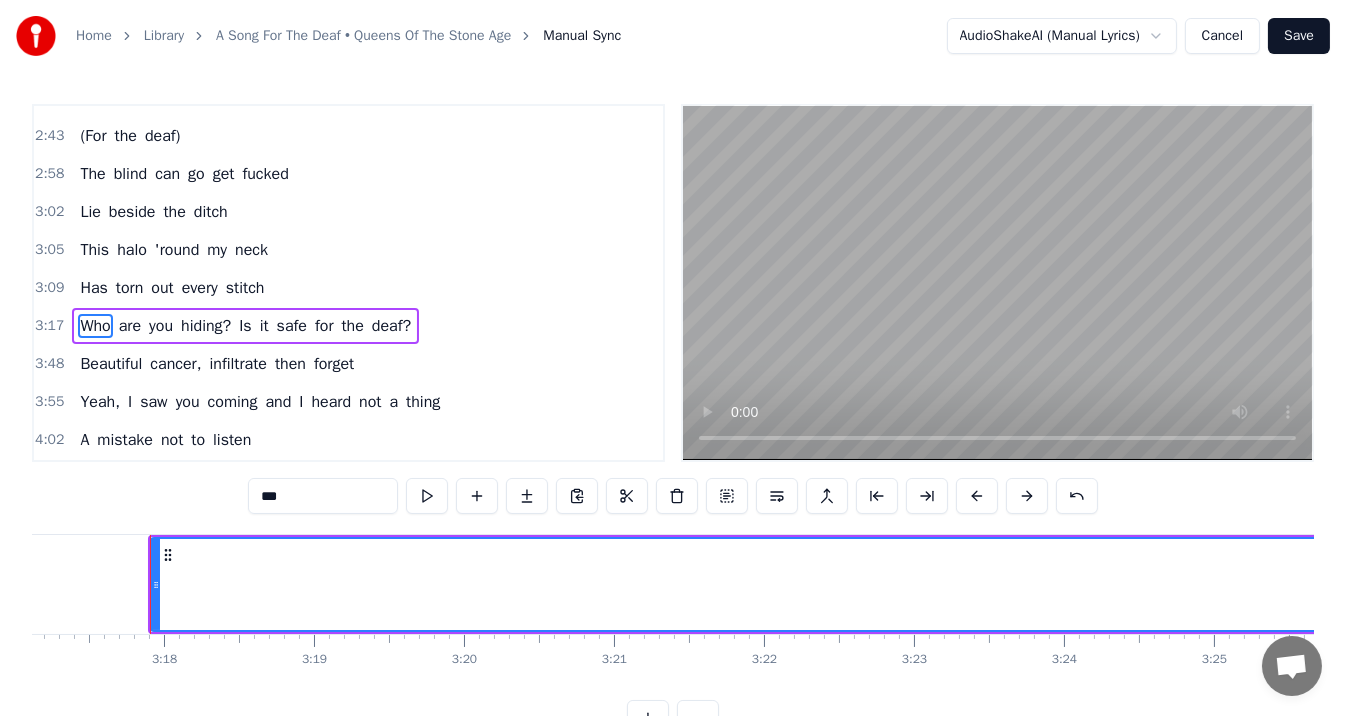 scroll, scrollTop: 0, scrollLeft: 29585, axis: horizontal 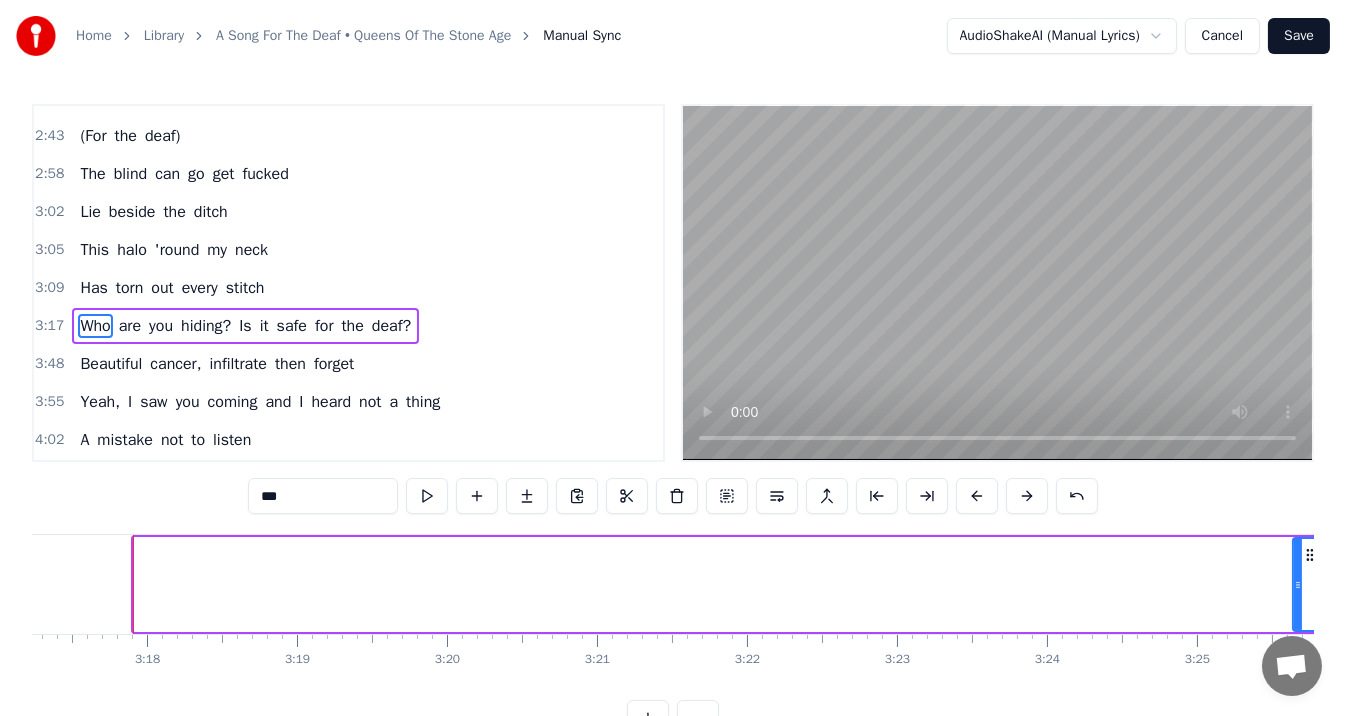 drag, startPoint x: 136, startPoint y: 580, endPoint x: 1295, endPoint y: 577, distance: 1159.0039 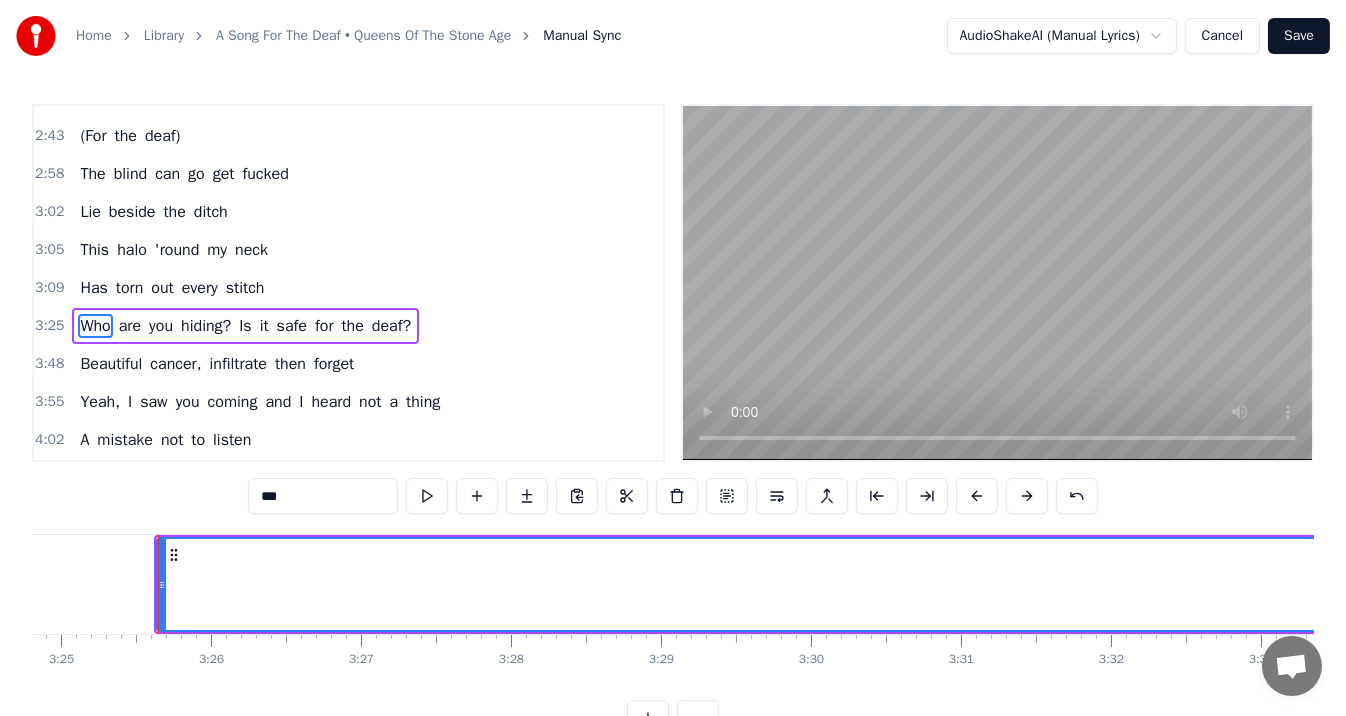scroll, scrollTop: 0, scrollLeft: 30746, axis: horizontal 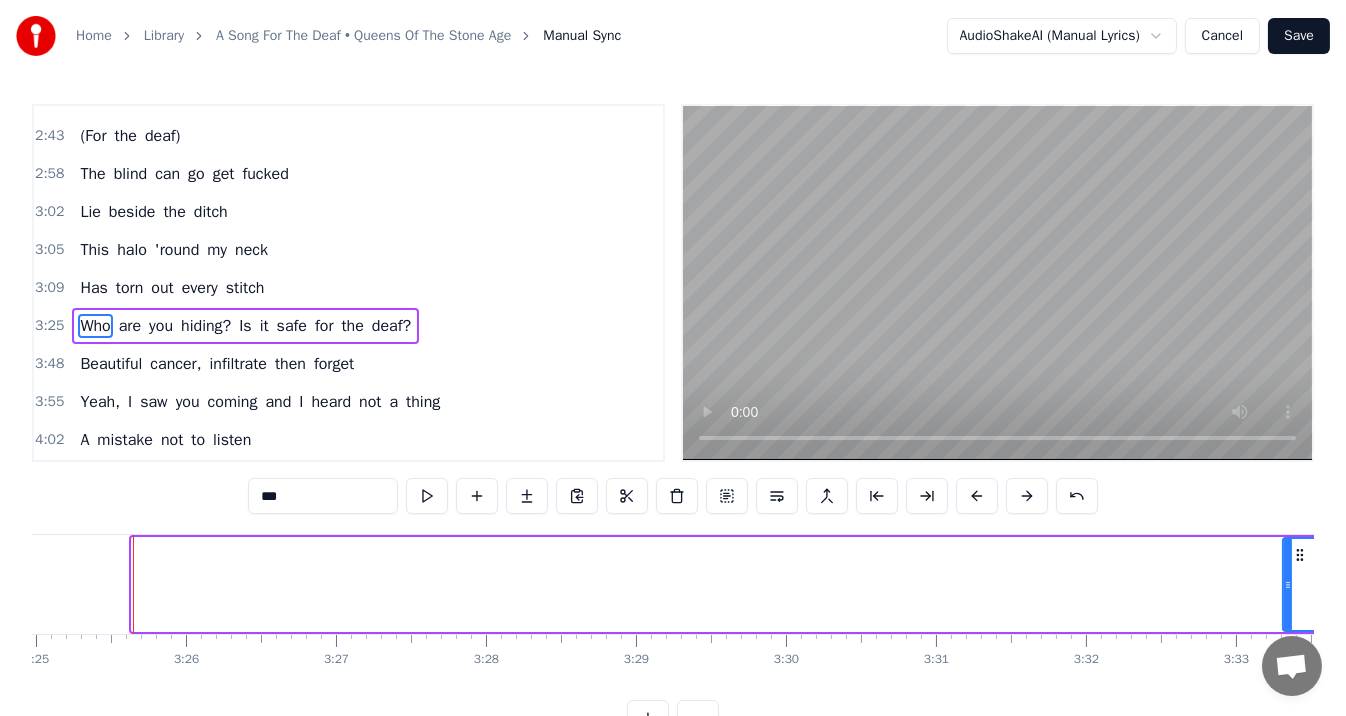 drag, startPoint x: 136, startPoint y: 580, endPoint x: 1287, endPoint y: 568, distance: 1151.0625 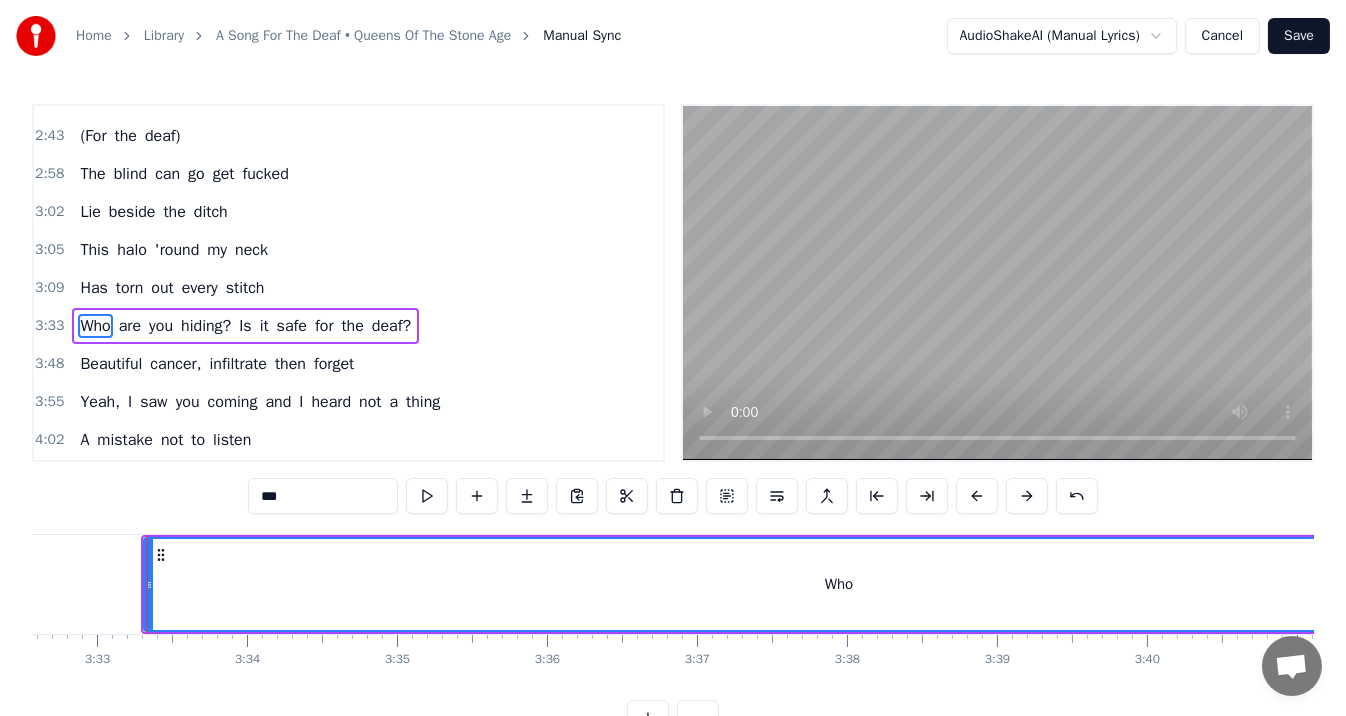 scroll, scrollTop: 0, scrollLeft: 31900, axis: horizontal 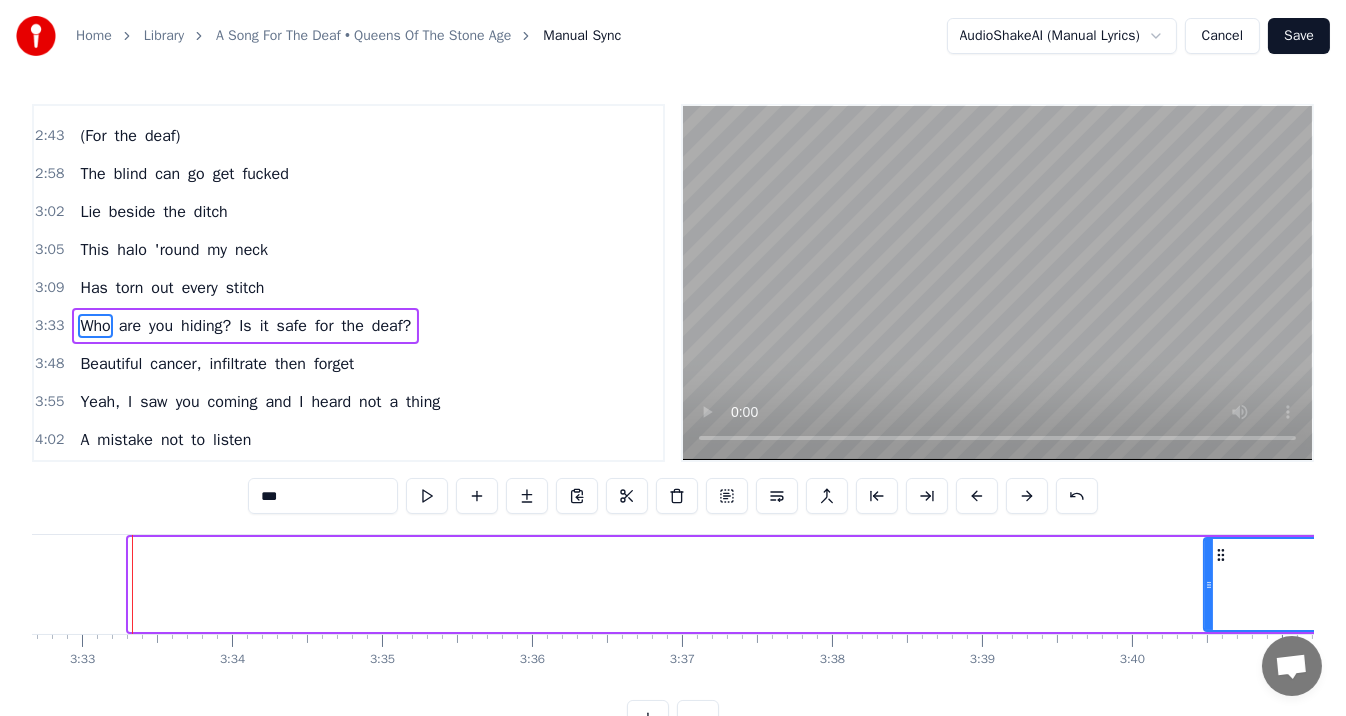 drag, startPoint x: 129, startPoint y: 585, endPoint x: 1243, endPoint y: 585, distance: 1114 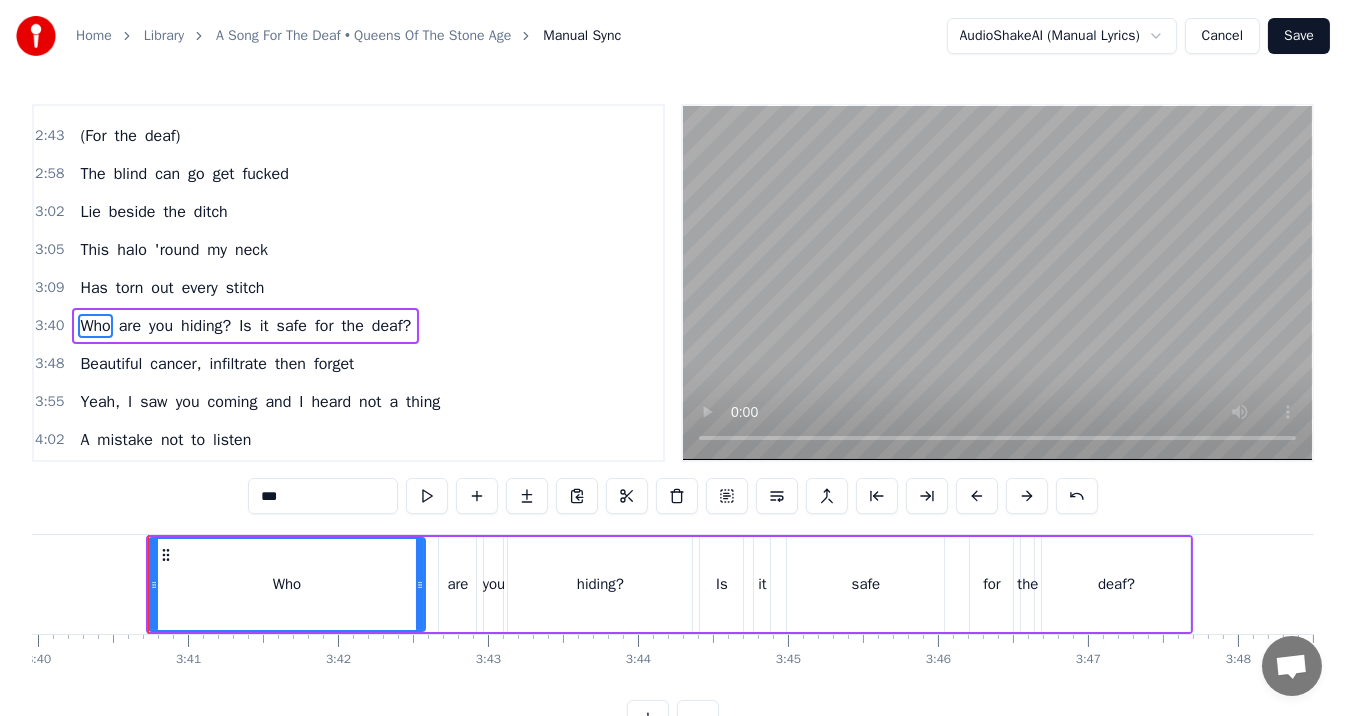 scroll, scrollTop: 0, scrollLeft: 33009, axis: horizontal 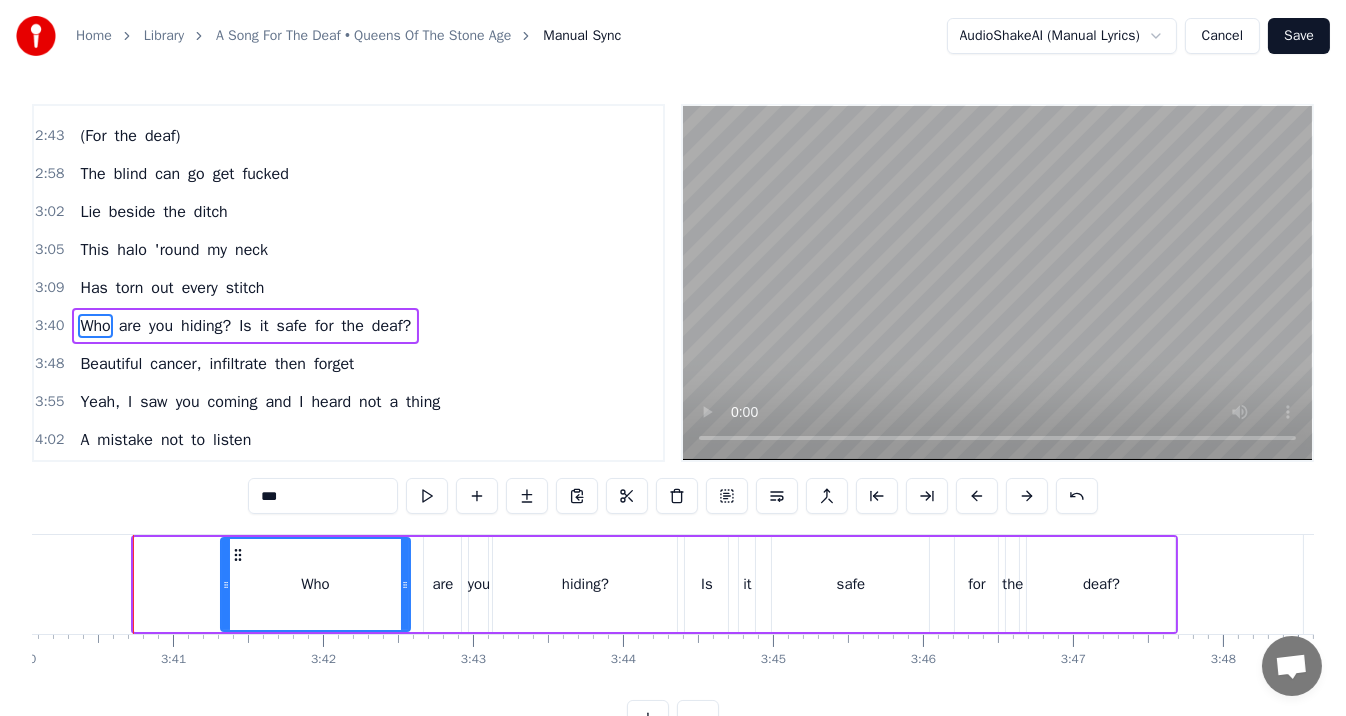 drag, startPoint x: 139, startPoint y: 581, endPoint x: 226, endPoint y: 582, distance: 87.005745 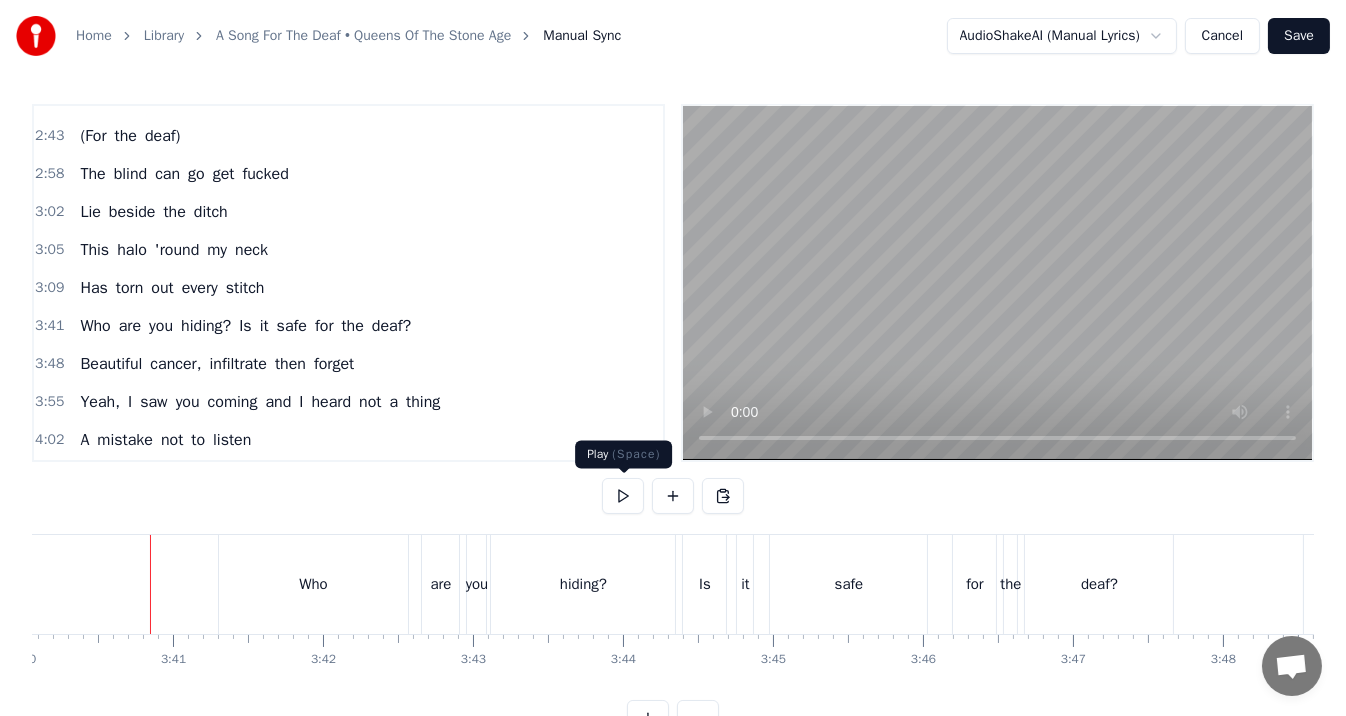 click at bounding box center [623, 496] 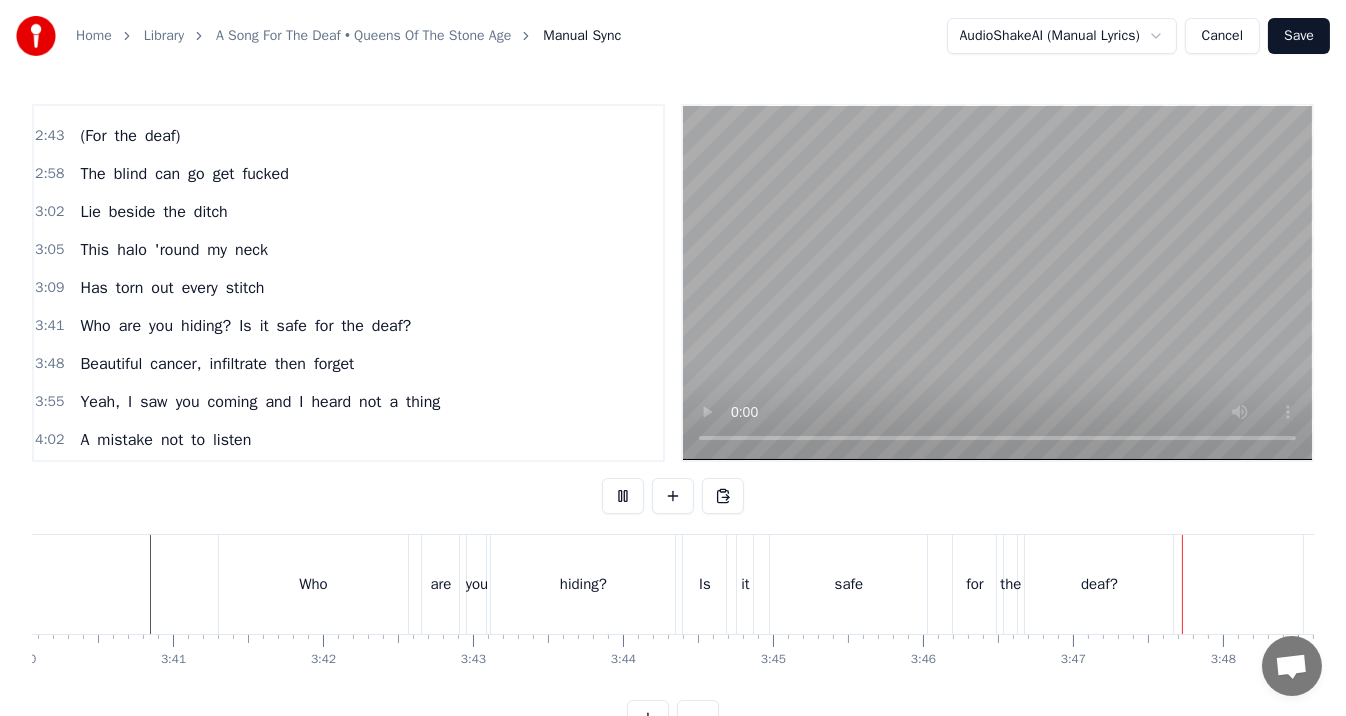 click at bounding box center (623, 496) 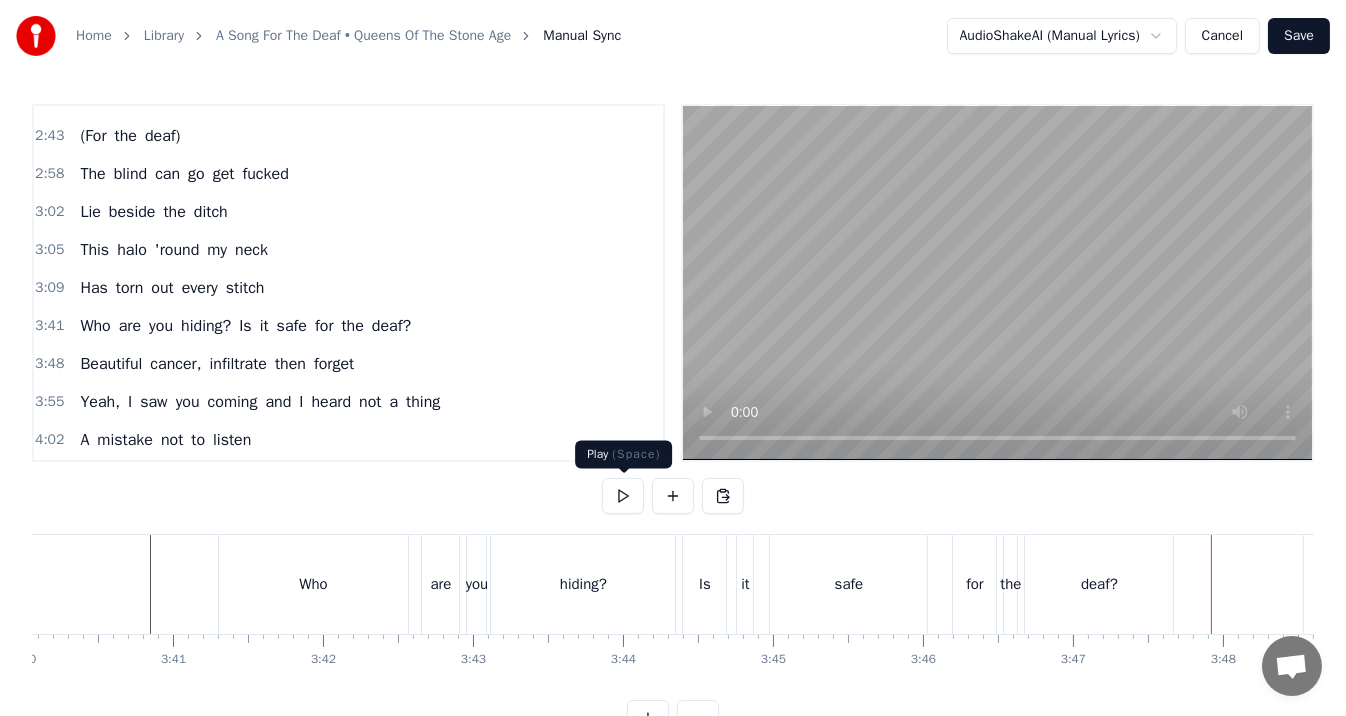 click at bounding box center (623, 496) 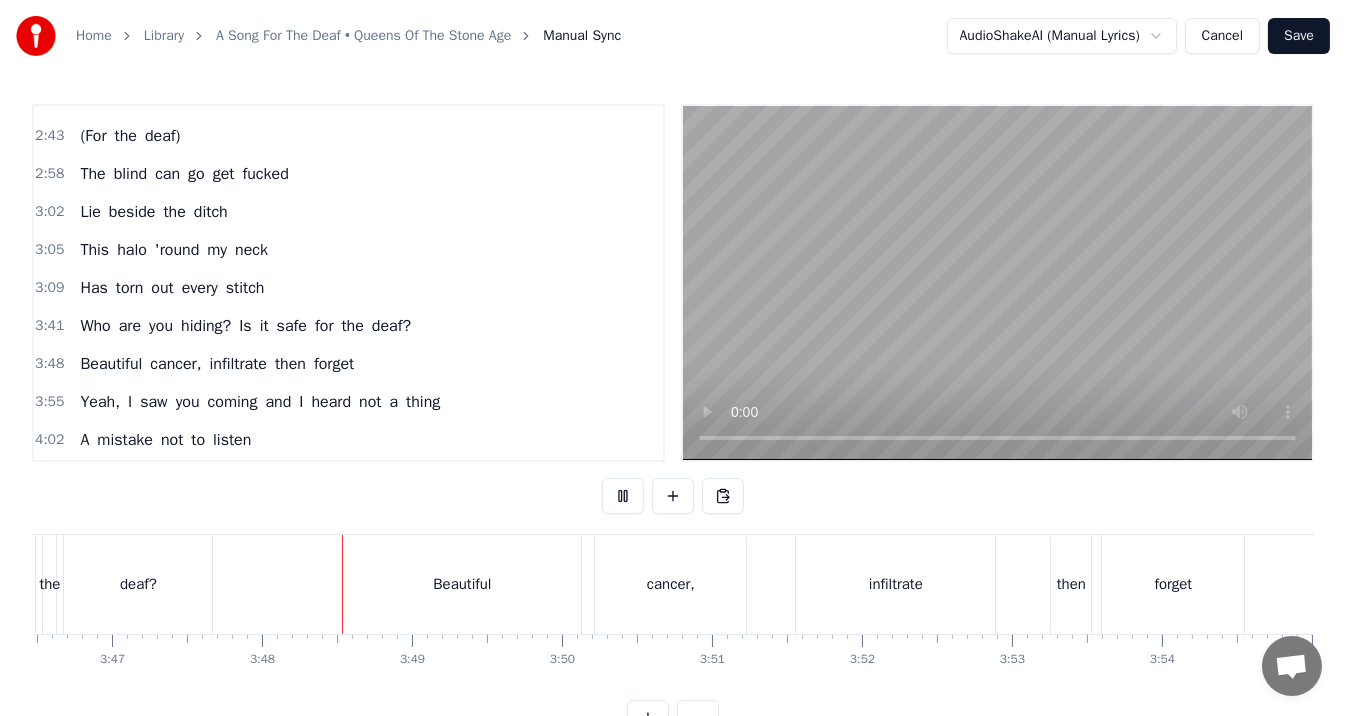 scroll, scrollTop: 0, scrollLeft: 34113, axis: horizontal 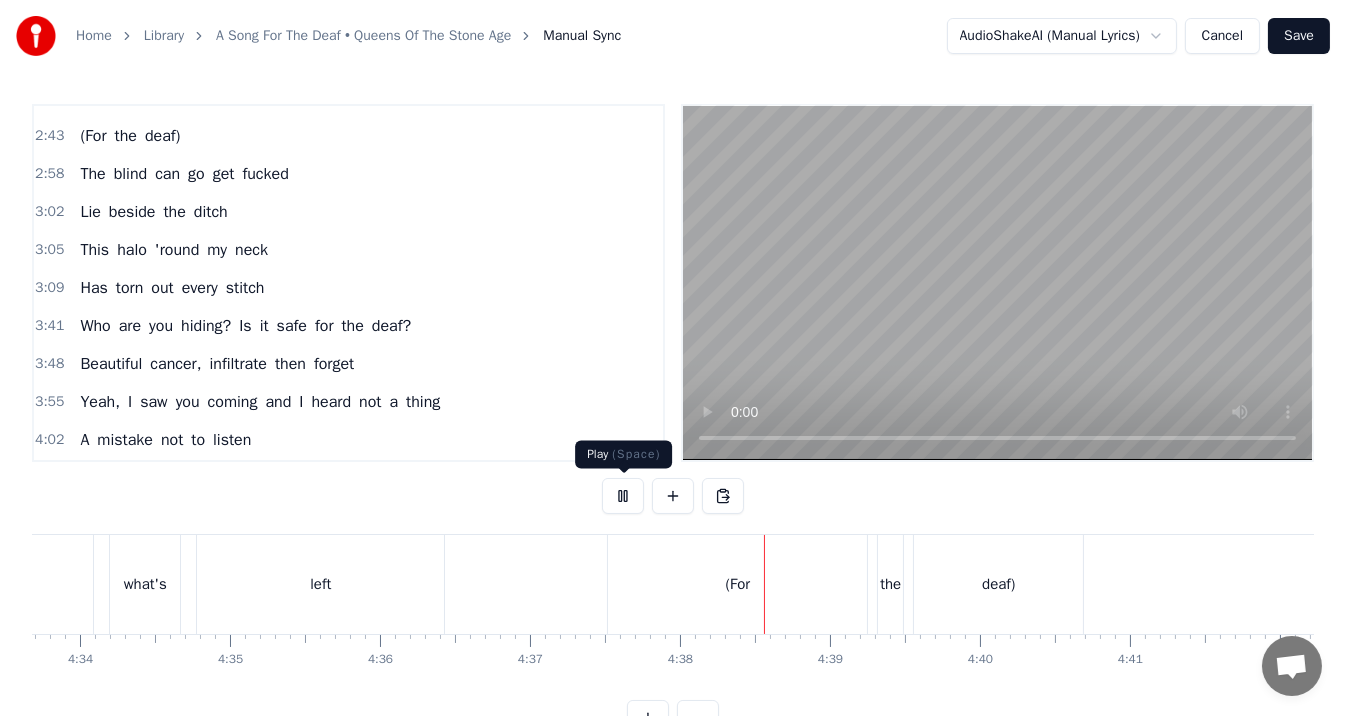 click on "Save" at bounding box center (1299, 36) 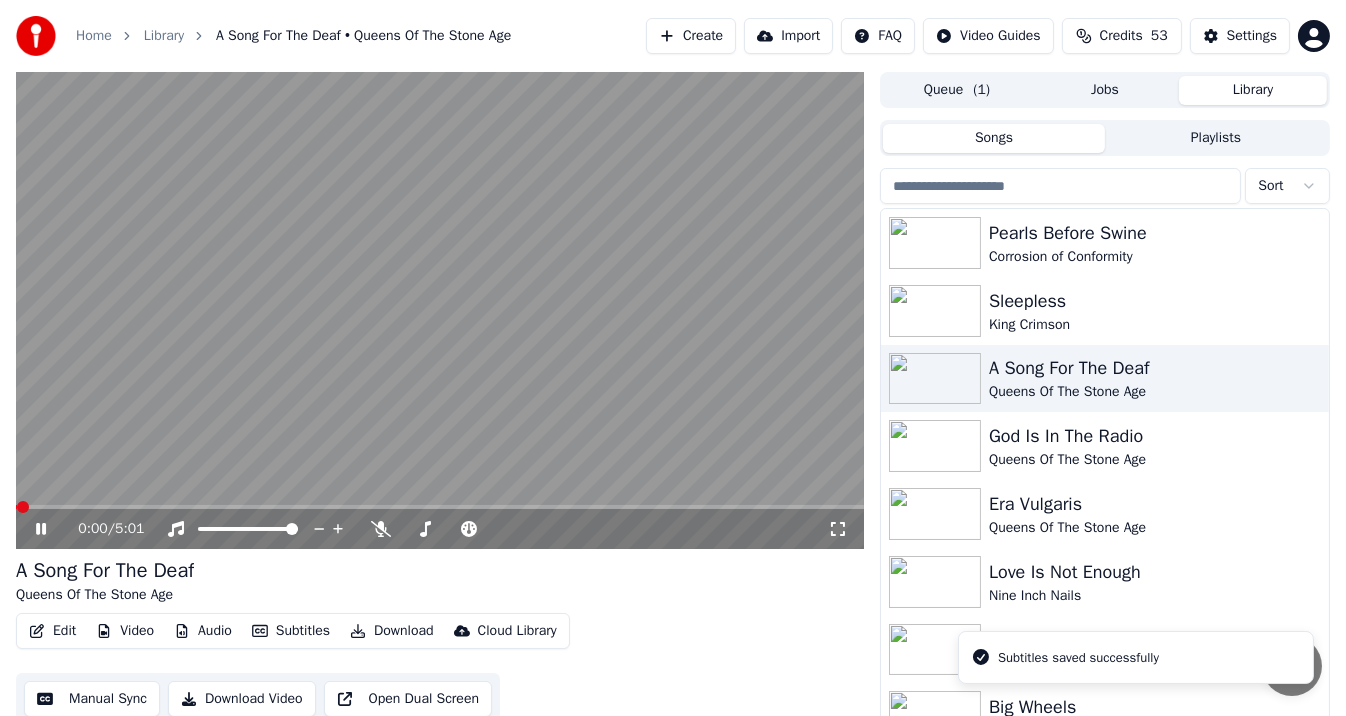 click at bounding box center [440, 310] 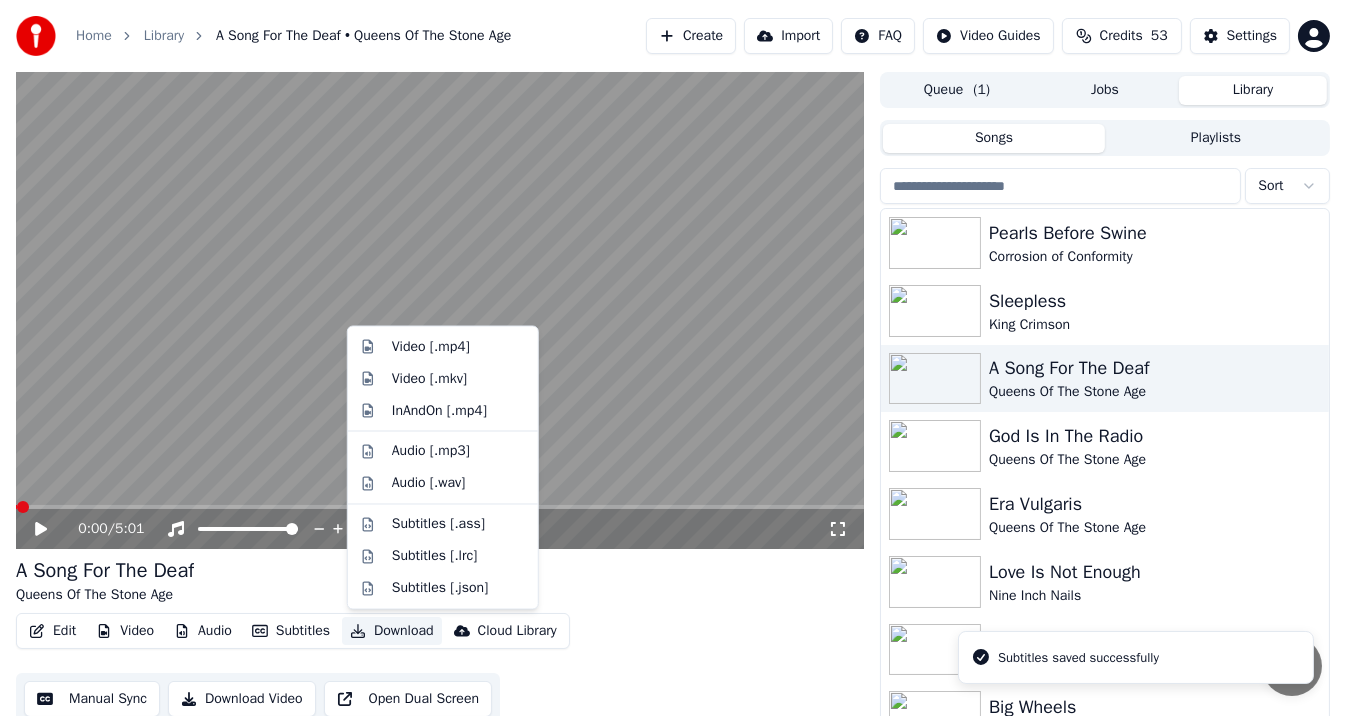 click on "Download" at bounding box center (392, 631) 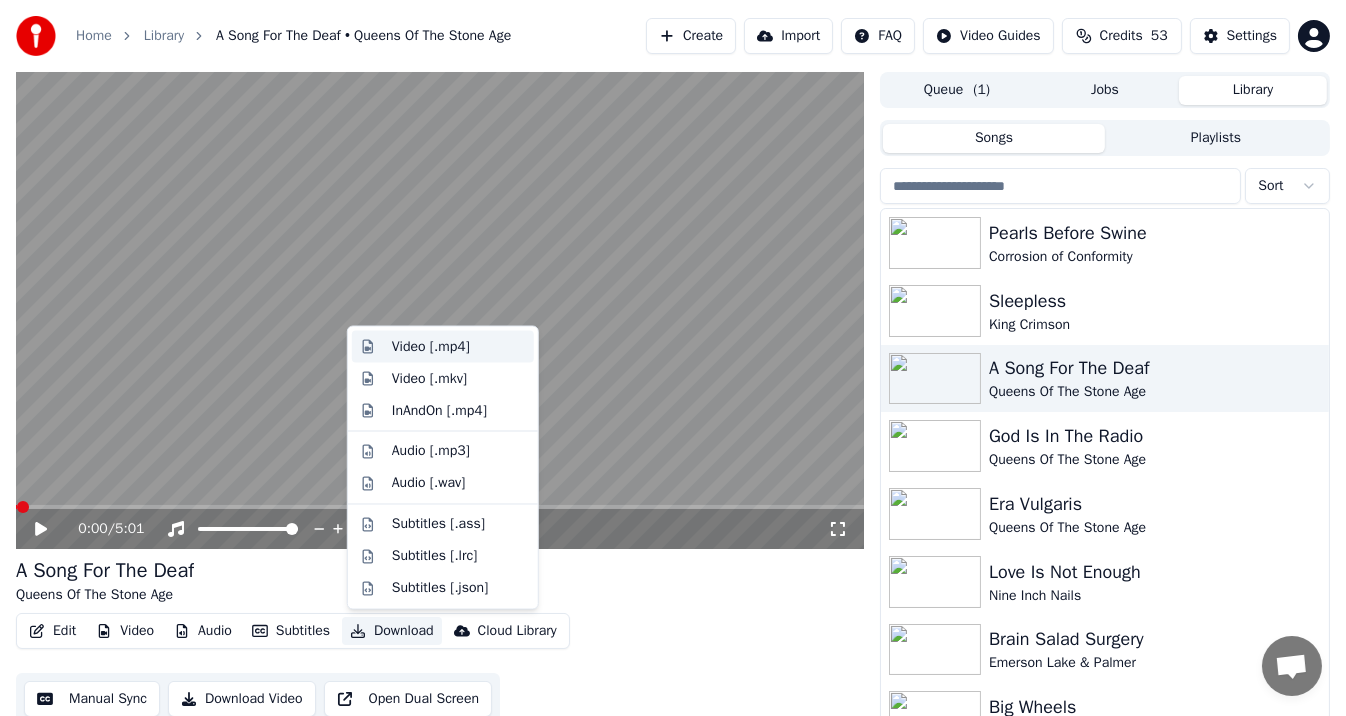 click on "Video [.mp4]" at bounding box center (431, 347) 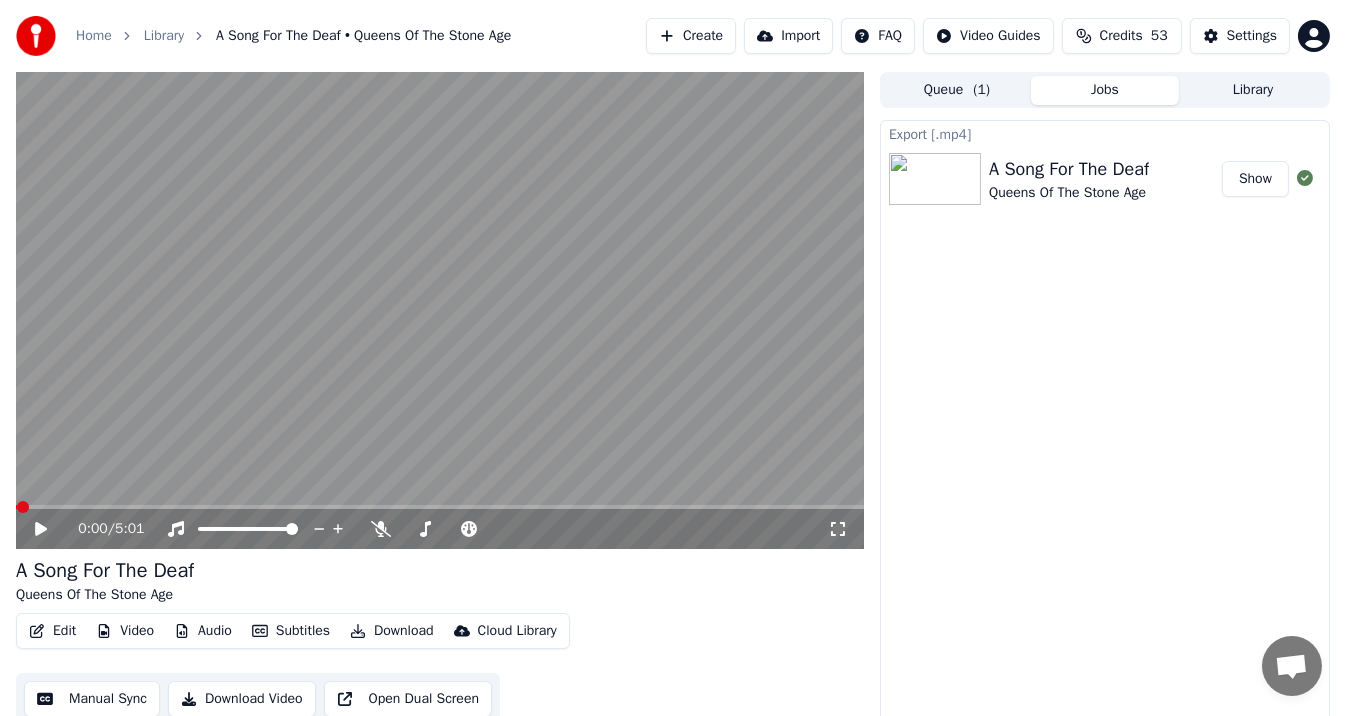 click on "Show" at bounding box center (1255, 179) 